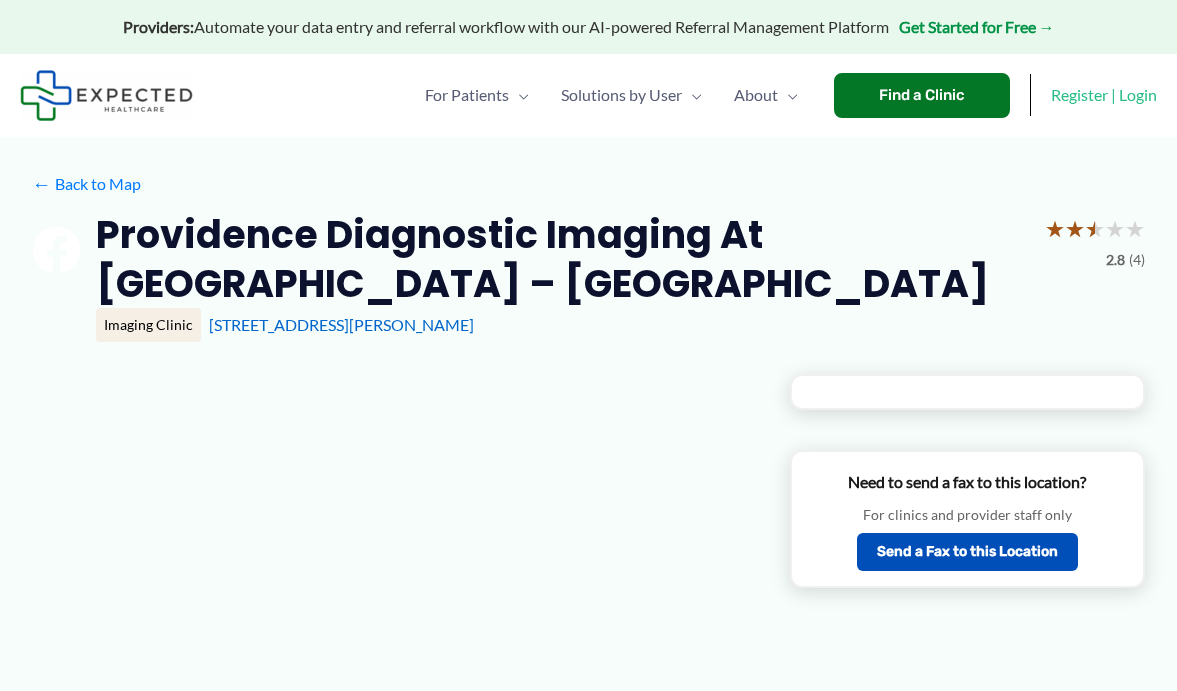 scroll, scrollTop: 0, scrollLeft: 0, axis: both 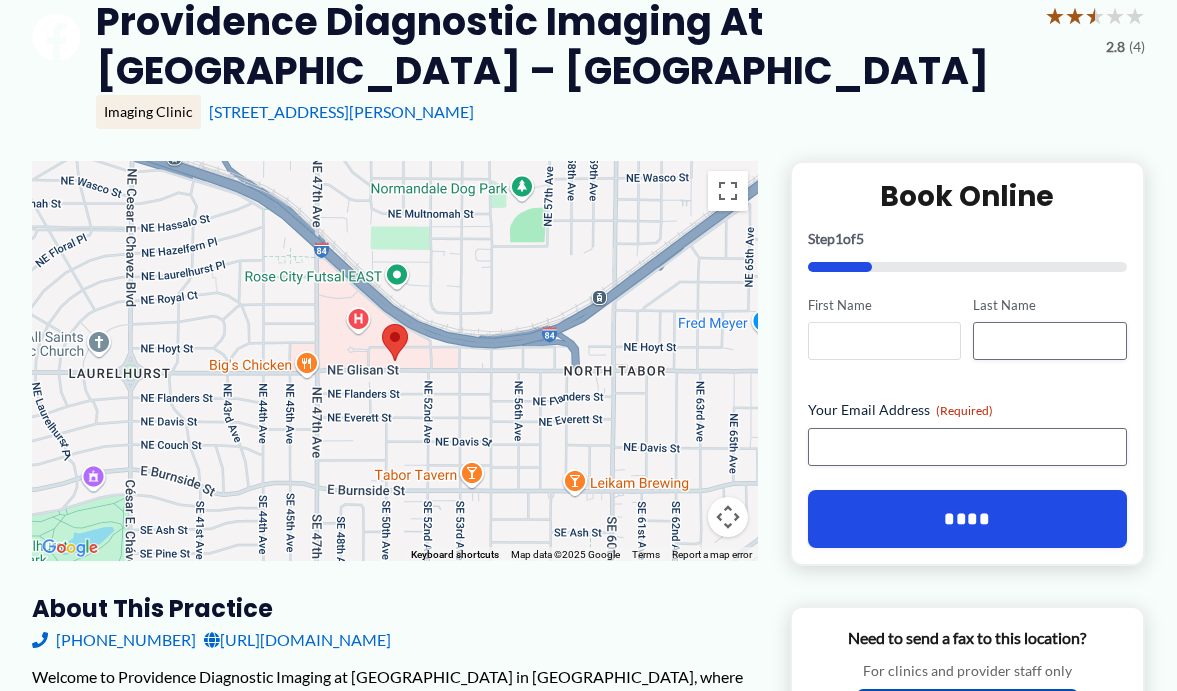 click on "First Name" at bounding box center (884, 341) 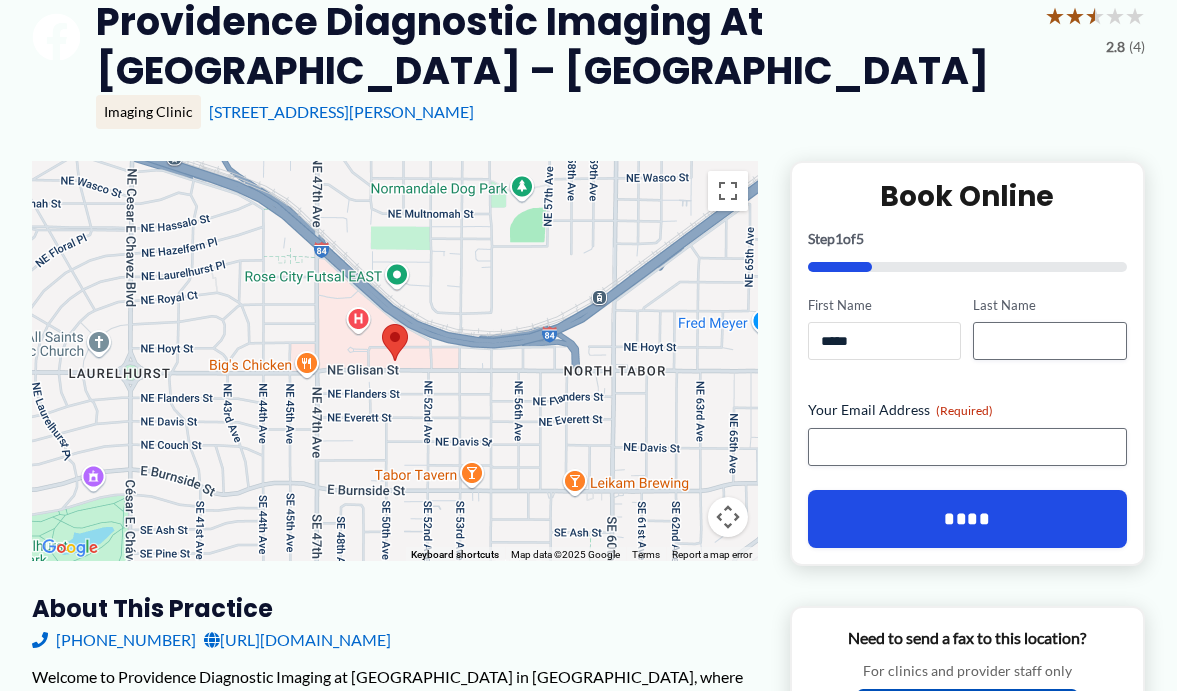 type on "*****" 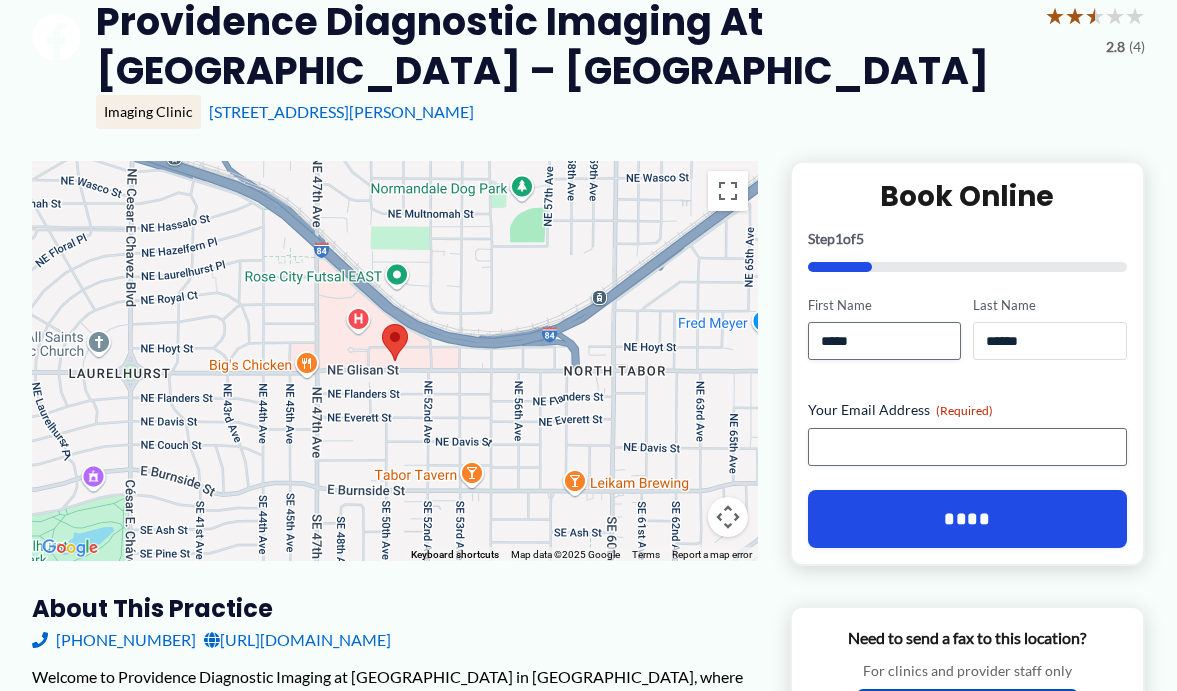 type on "******" 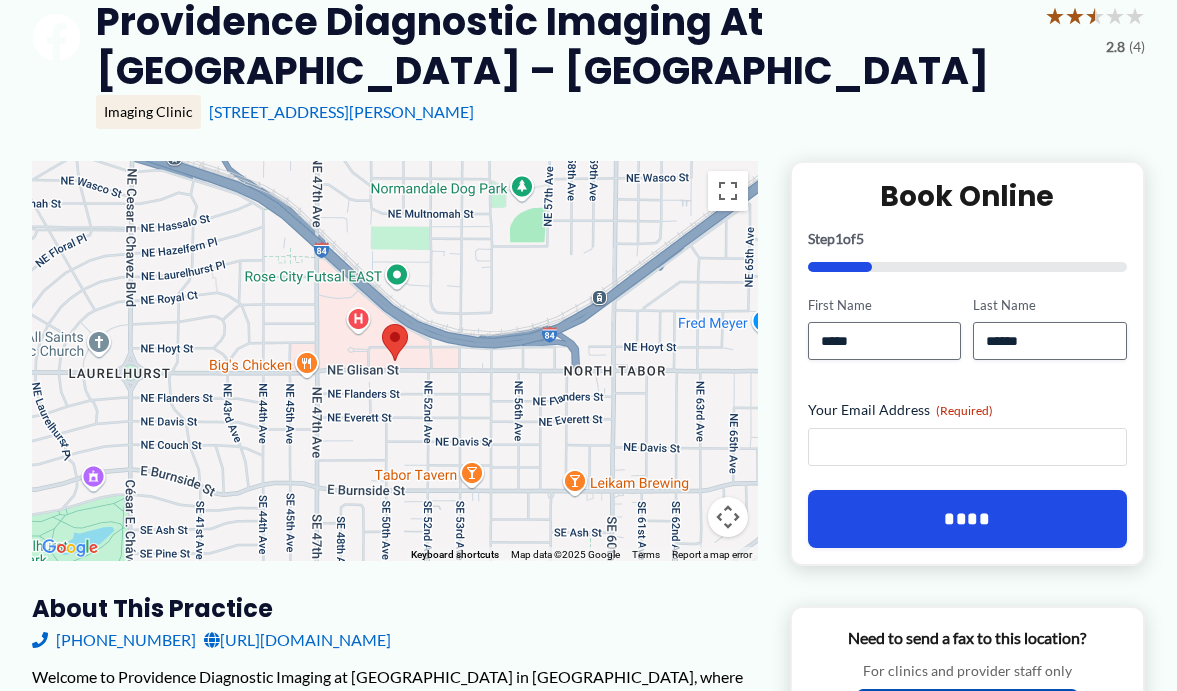 click on "Your Email Address (Required)" at bounding box center (967, 447) 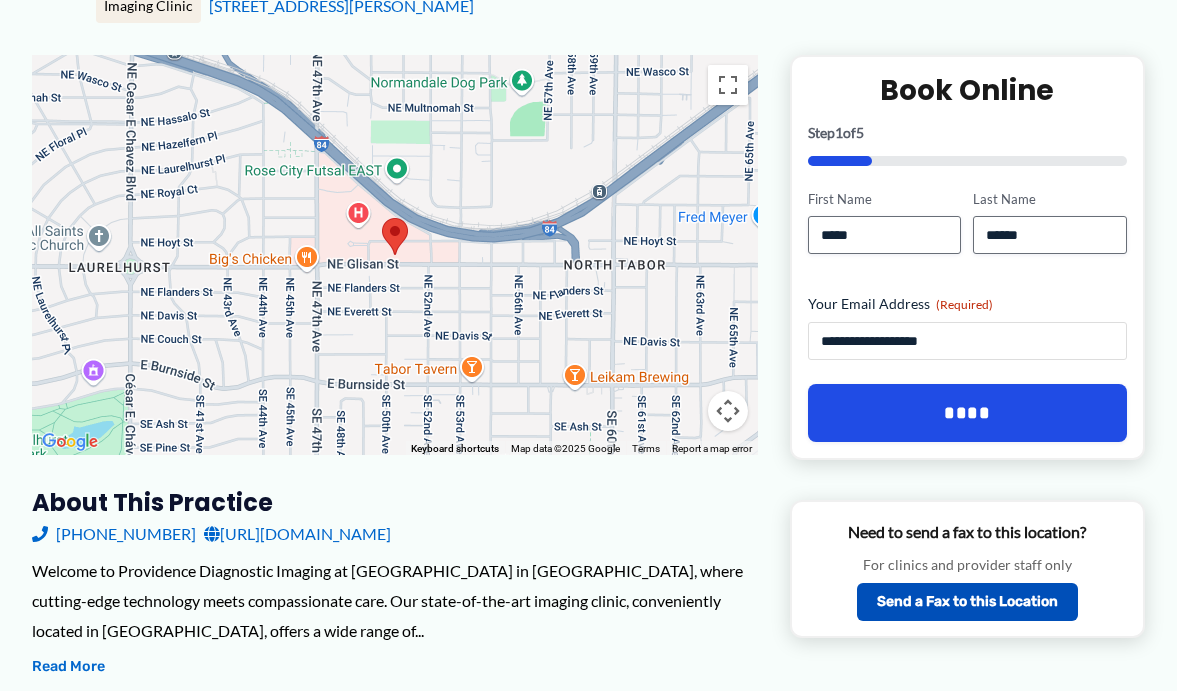 scroll, scrollTop: 332, scrollLeft: 0, axis: vertical 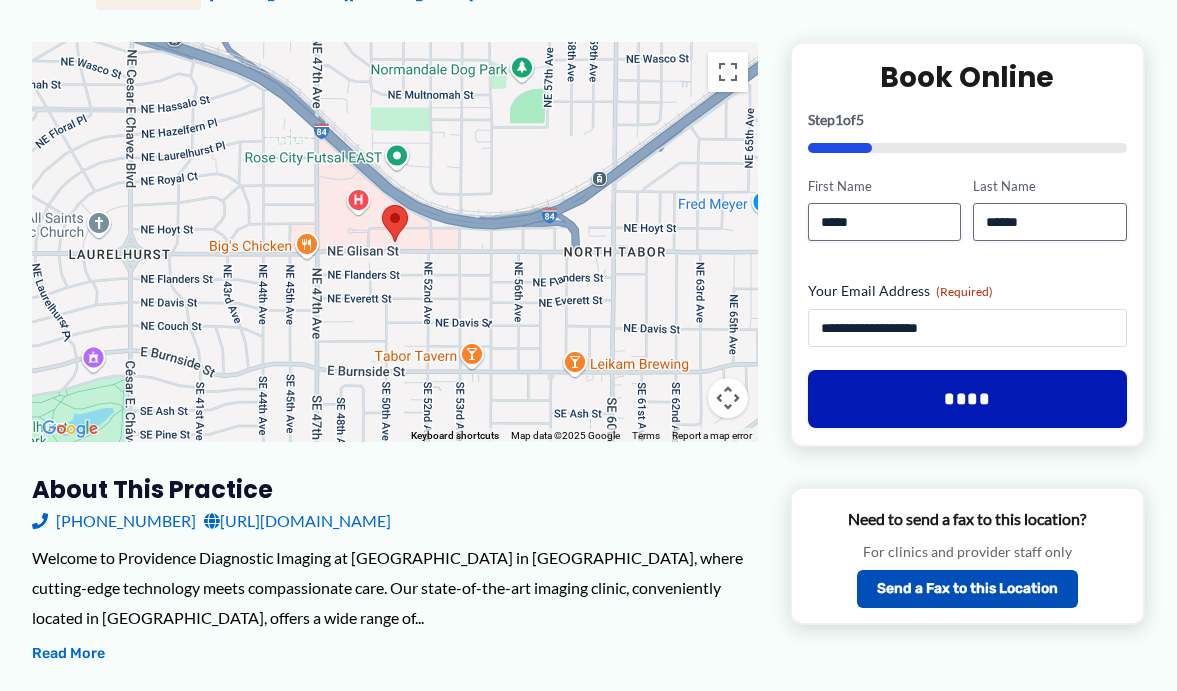 type on "**********" 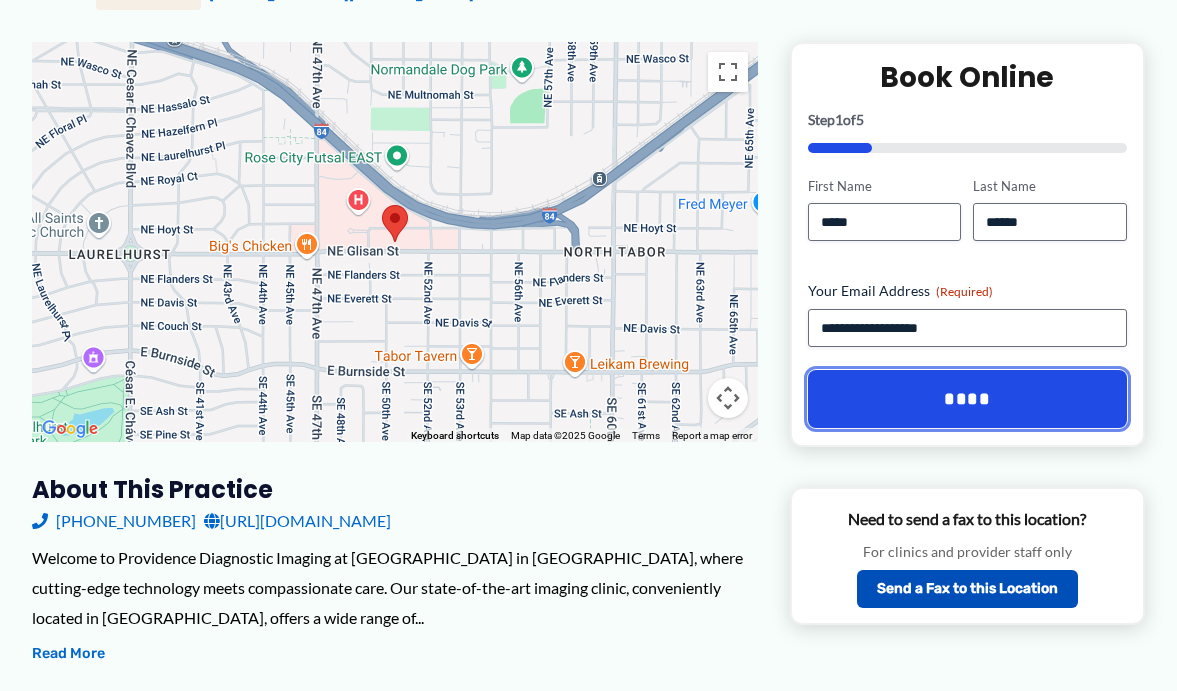 click on "****" at bounding box center [967, 399] 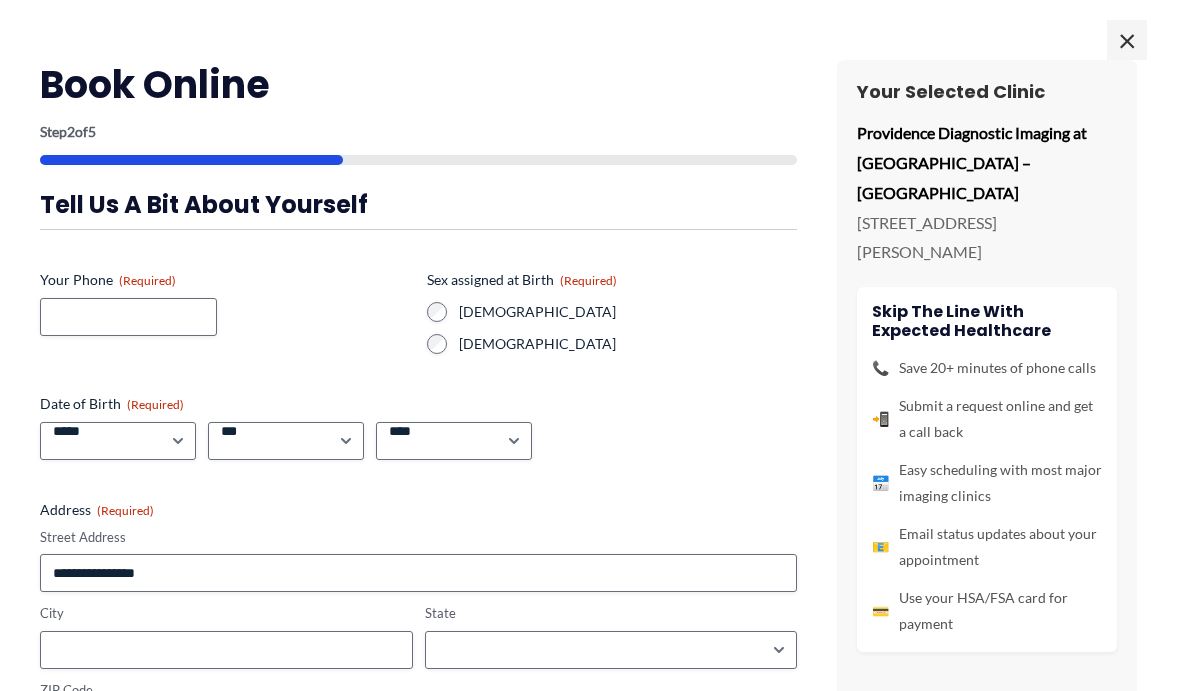 scroll, scrollTop: 292, scrollLeft: 0, axis: vertical 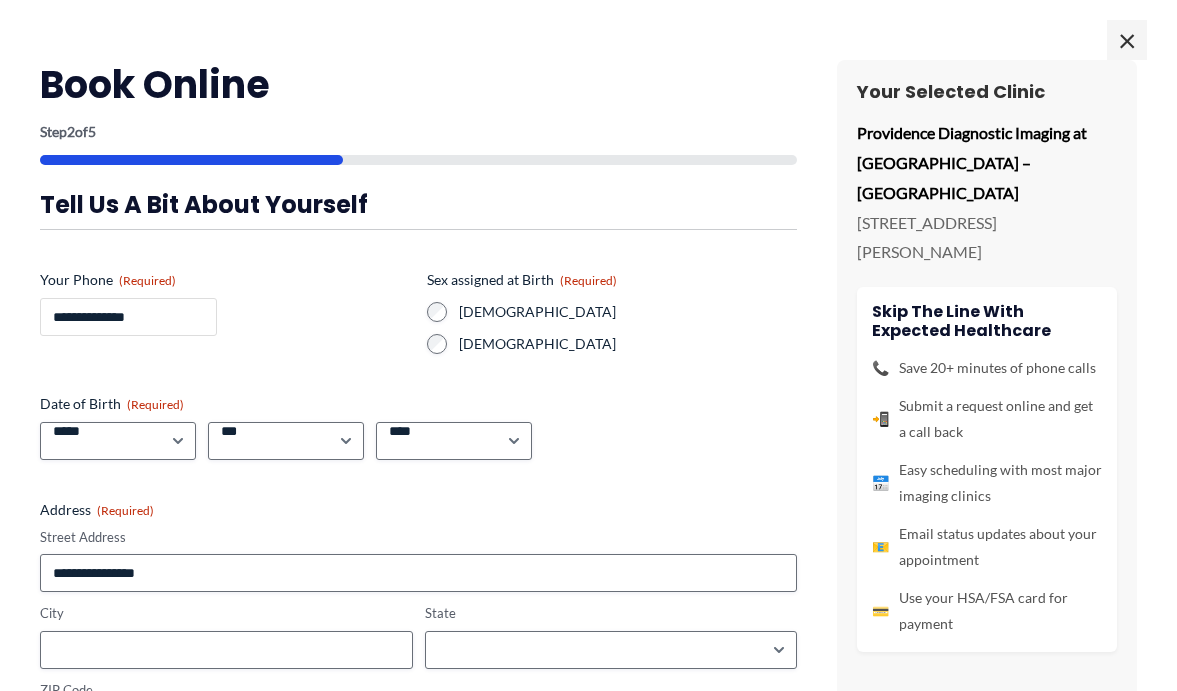 click on "**********" at bounding box center [128, 317] 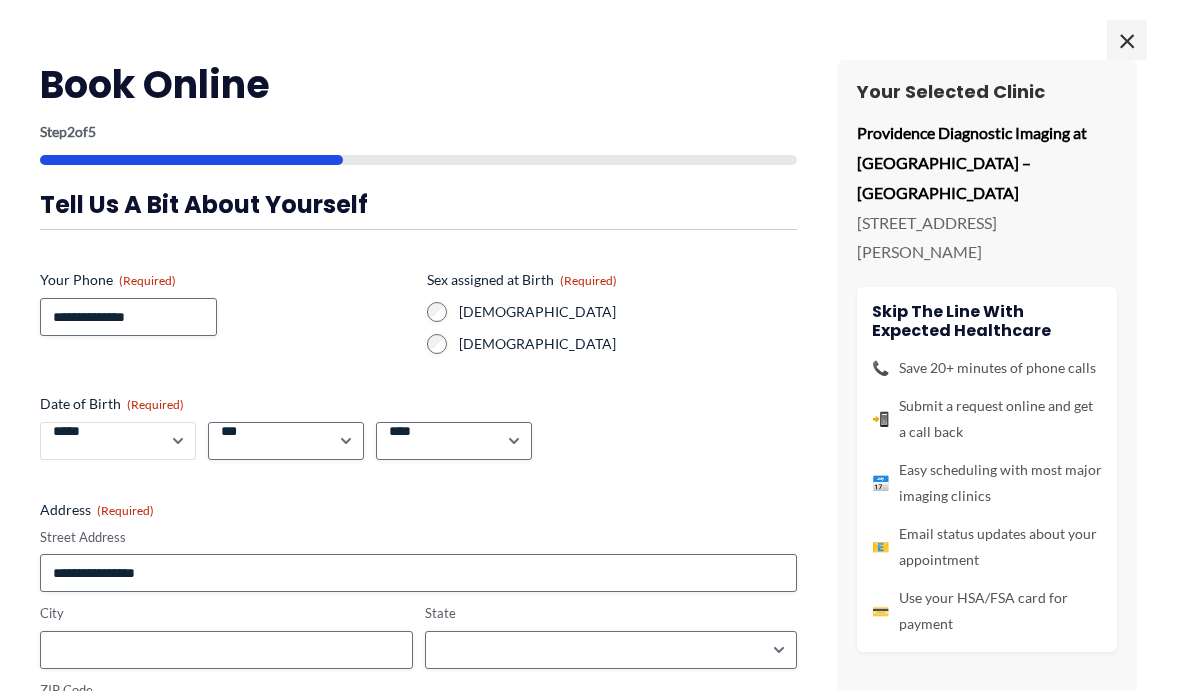 click on "***** * * * * * * * * * ** ** **" at bounding box center [118, 441] 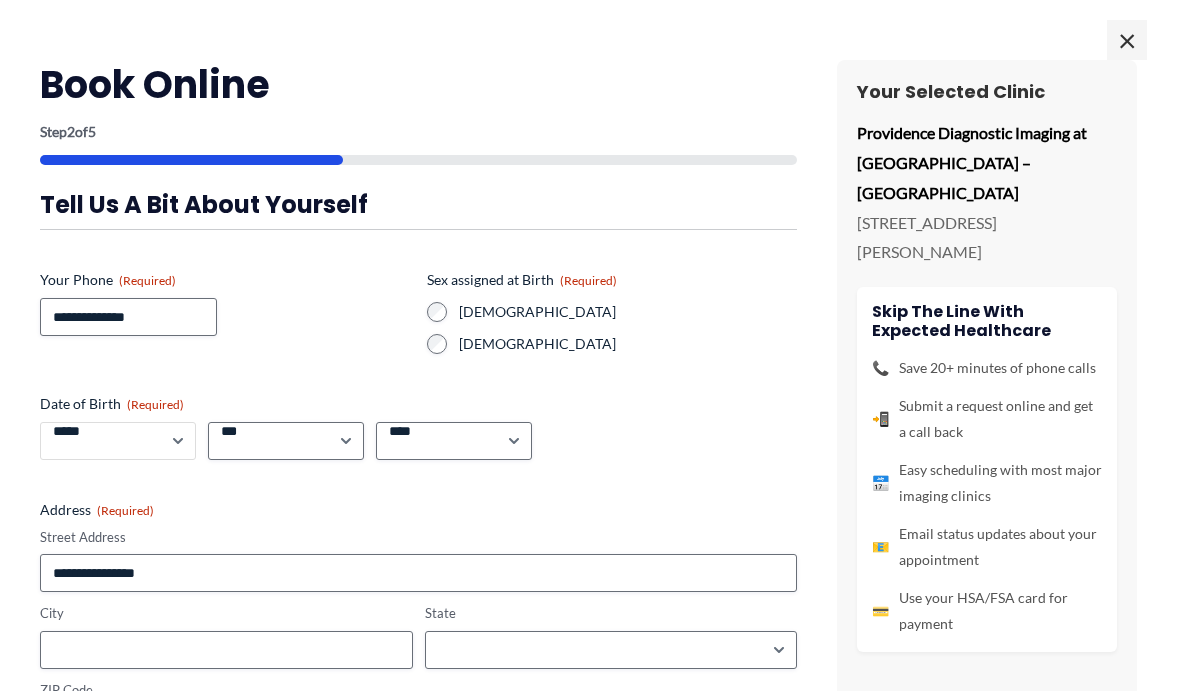 select on "*" 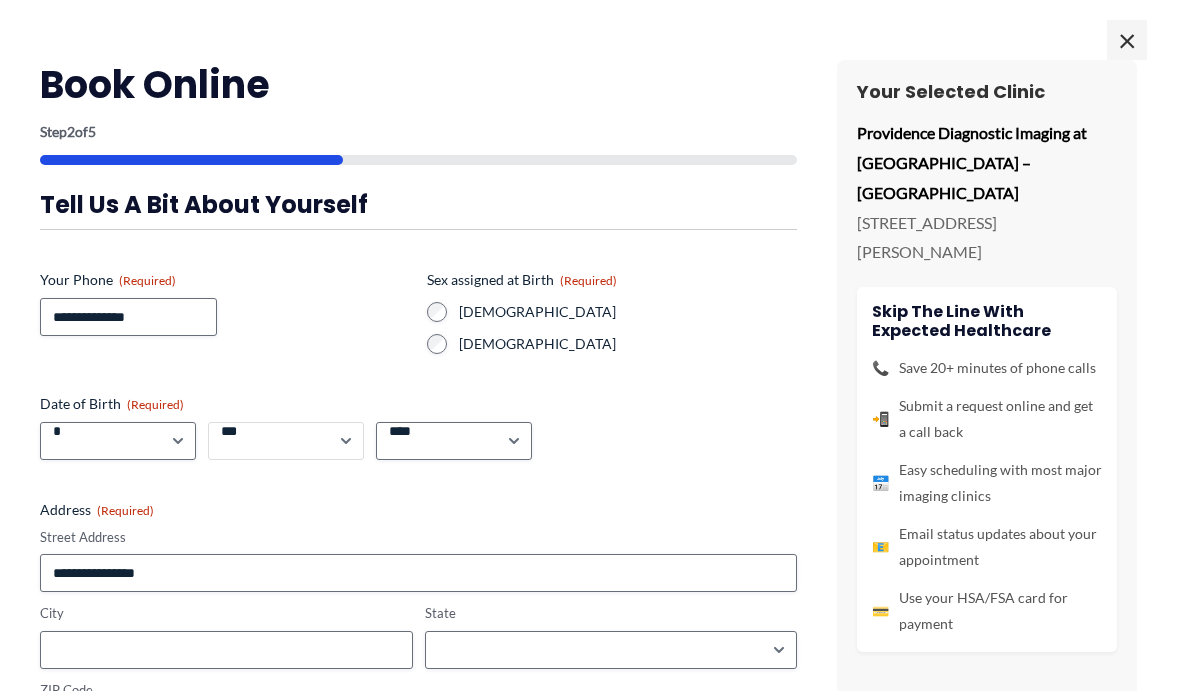 click on "*** * * * * * * * * * ** ** ** ** ** ** ** ** ** ** ** ** ** ** ** ** ** ** ** ** ** **" at bounding box center (286, 441) 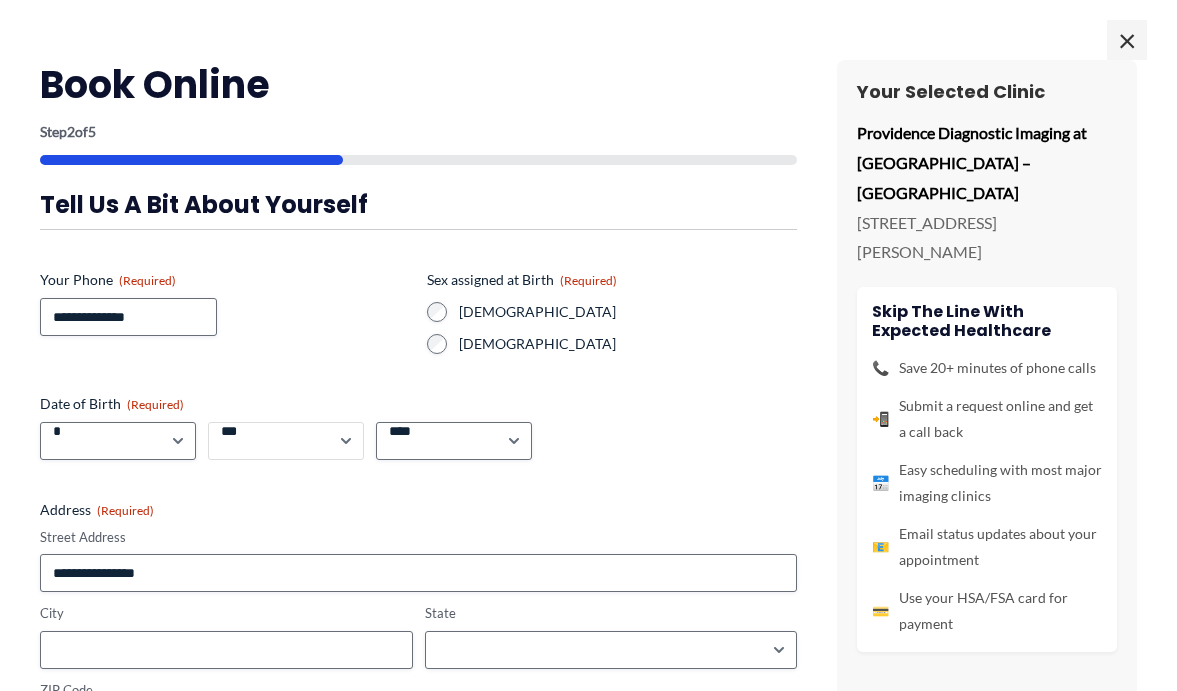 select on "**" 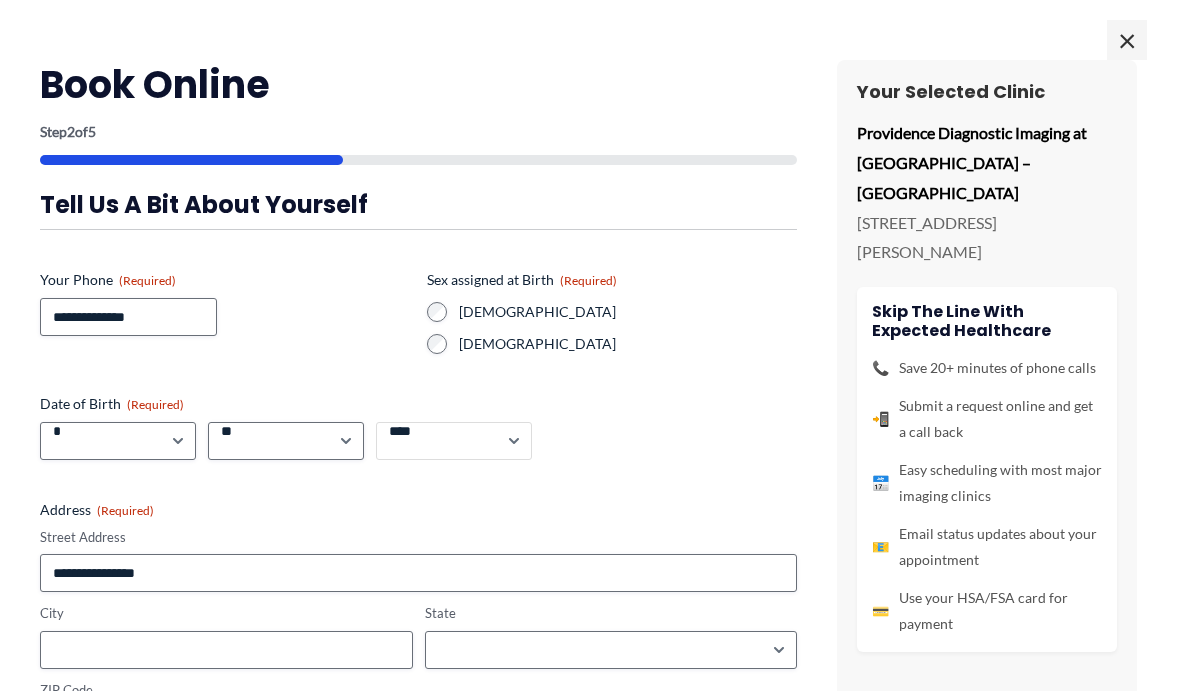 click on "**** **** **** **** **** **** **** **** **** **** **** **** **** **** **** **** **** **** **** **** **** **** **** **** **** **** **** **** **** **** **** **** **** **** **** **** **** **** **** **** **** **** **** **** **** **** **** **** **** **** **** **** **** **** **** **** **** **** **** **** **** **** **** **** **** **** **** **** **** **** **** **** **** **** **** **** **** **** **** **** **** **** **** **** **** **** **** **** **** **** **** **** **** **** **** **** **** **** **** **** **** **** **** **** **** **** **** ****" at bounding box center [454, 441] 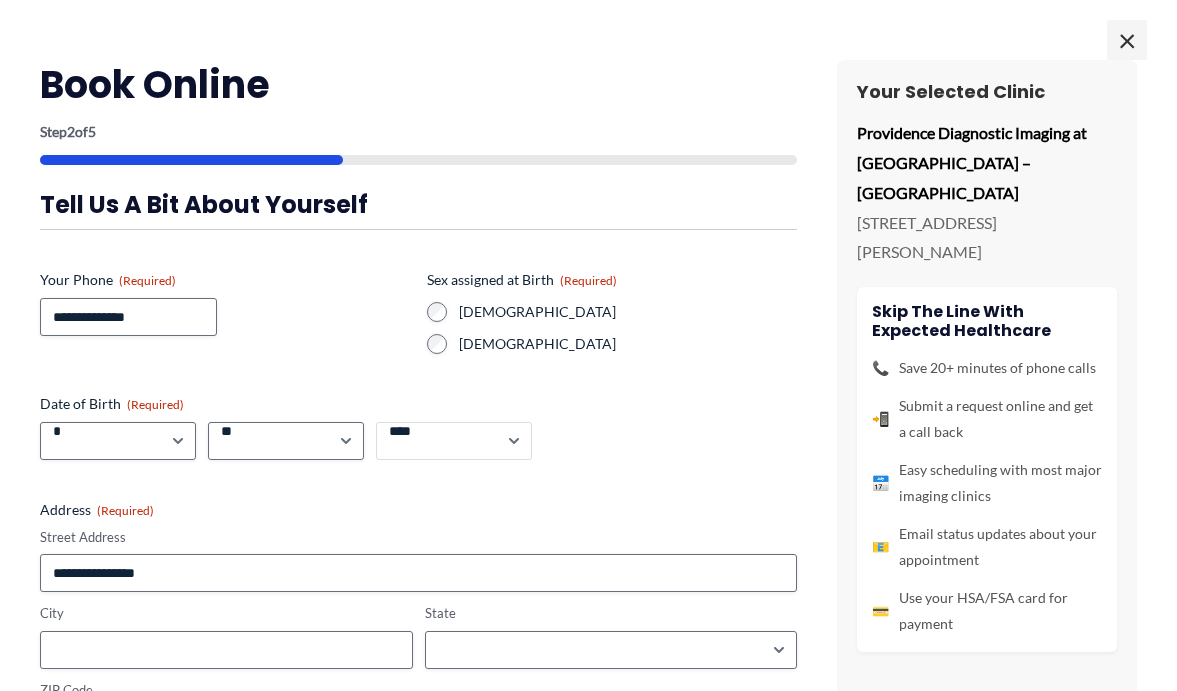 select on "****" 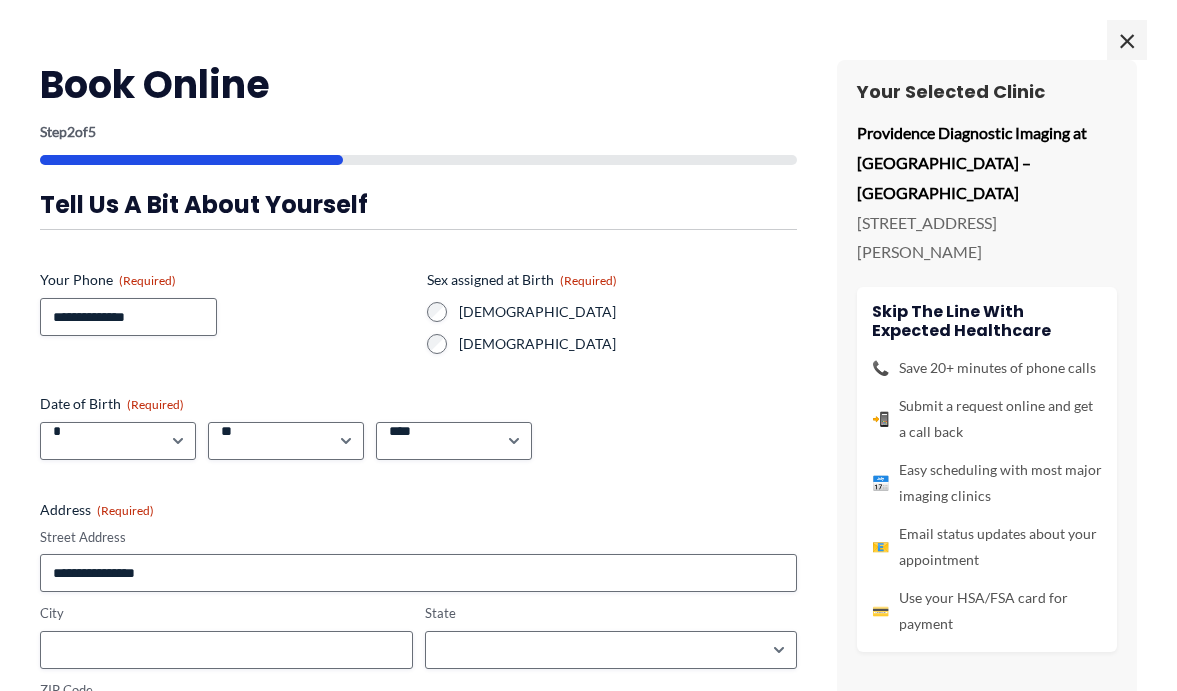 click on "Date of Birth (Required) Month ***** * * * * * * * * * ** ** ** Day *** * * * * * * * * * ** ** ** ** ** ** ** ** ** ** ** ** ** ** ** ** ** ** ** ** ** ** Year **** **** **** **** **** **** **** **** **** **** **** **** **** **** **** **** **** **** **** **** **** **** **** **** **** **** **** **** **** **** **** **** **** **** **** **** **** **** **** **** **** **** **** **** **** **** **** **** **** **** **** **** **** **** **** **** **** **** **** **** **** **** **** **** **** **** **** **** **** **** **** **** **** **** **** **** **** **** **** **** **** **** **** **** **** **** **** **** **** **** **** **** **** **** **** **** **** **** **** **** **** **** **** **** **** **** **** ****" at bounding box center (418, 427) 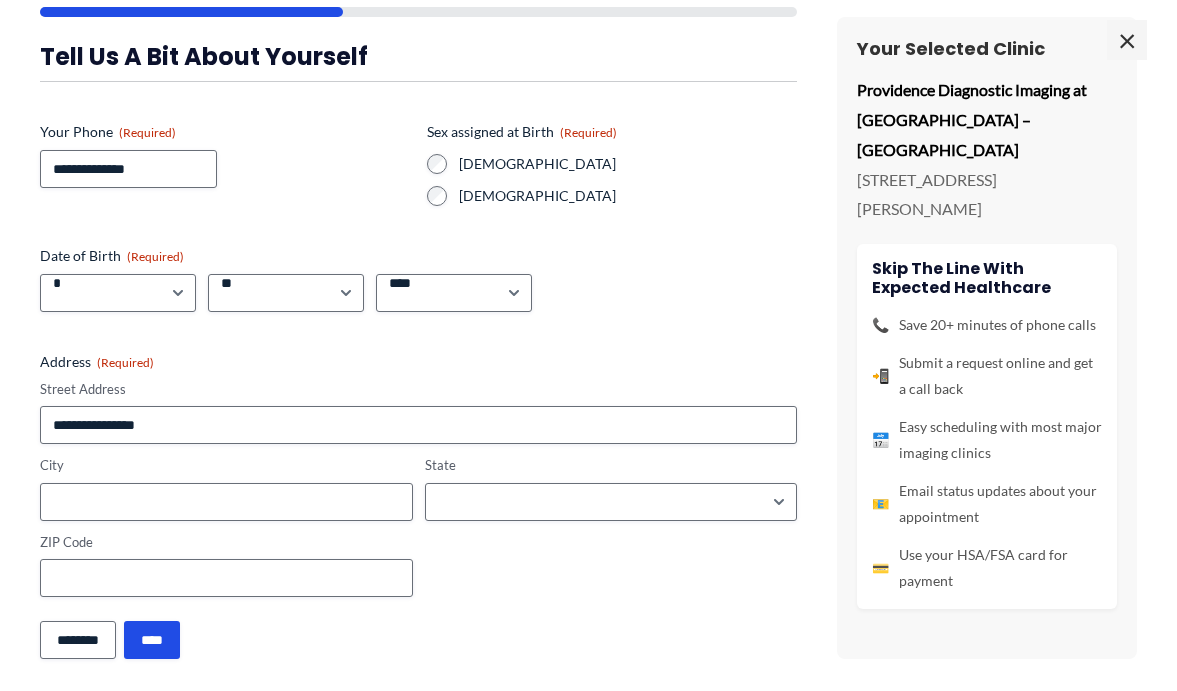 scroll, scrollTop: 156, scrollLeft: 0, axis: vertical 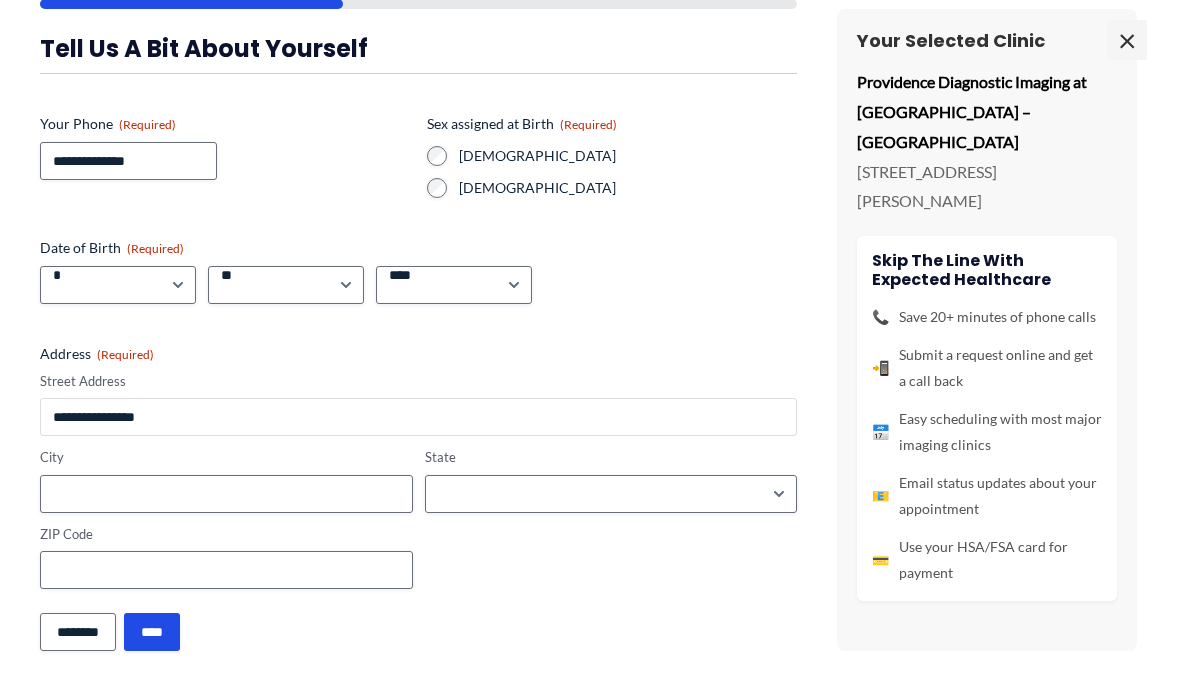 click on "Street Address" at bounding box center [418, 417] 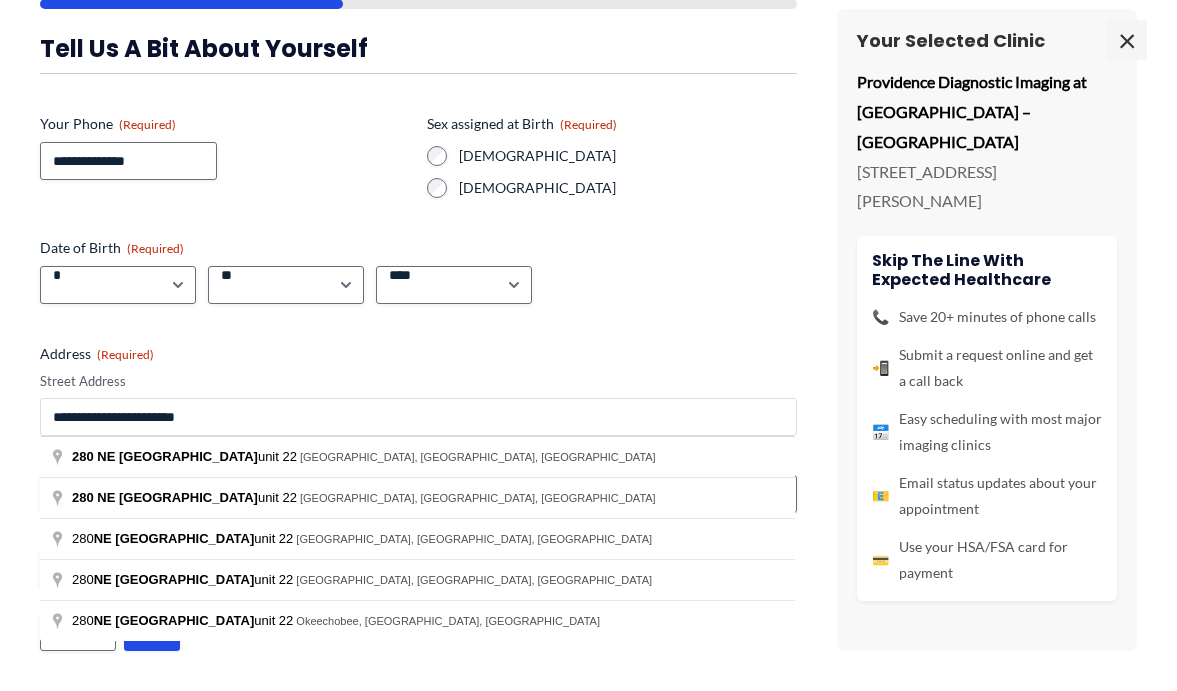 type on "**********" 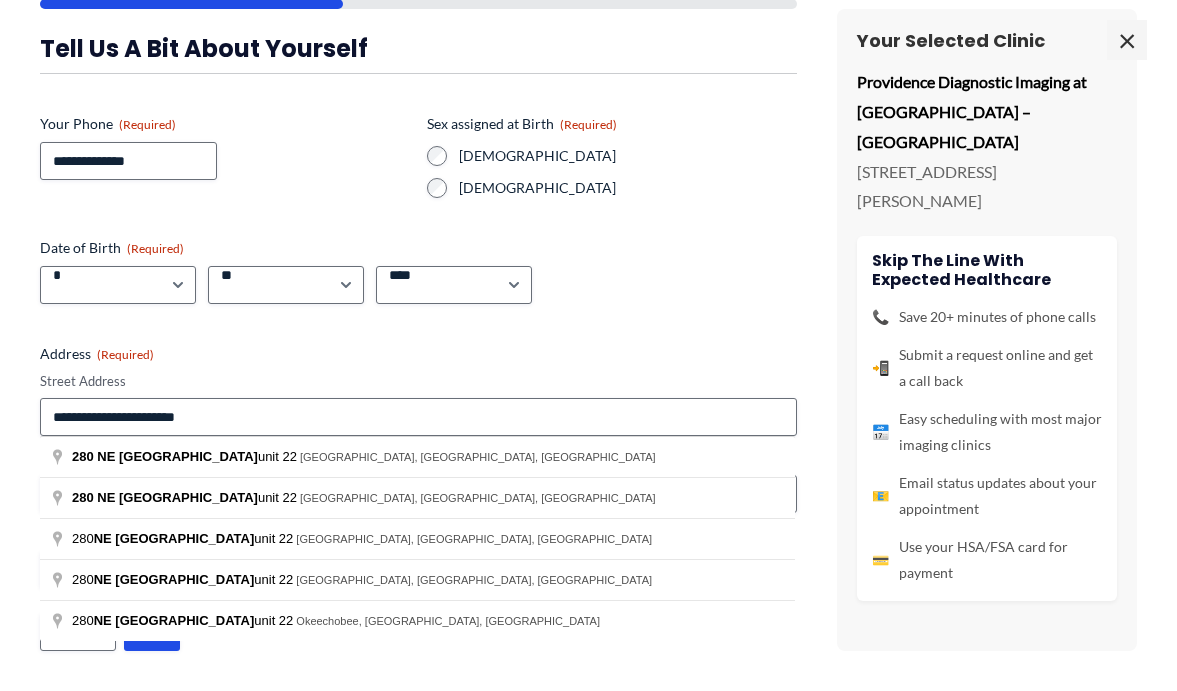 click on "**********" at bounding box center [418, 467] 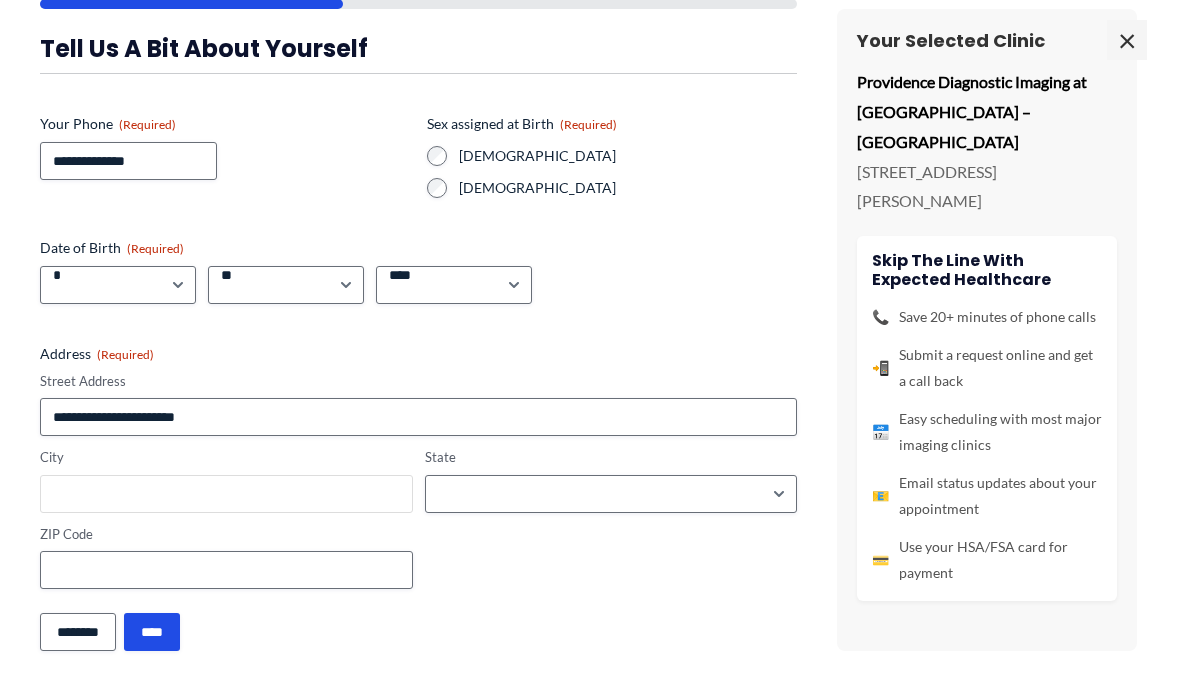 click on "City" at bounding box center [226, 494] 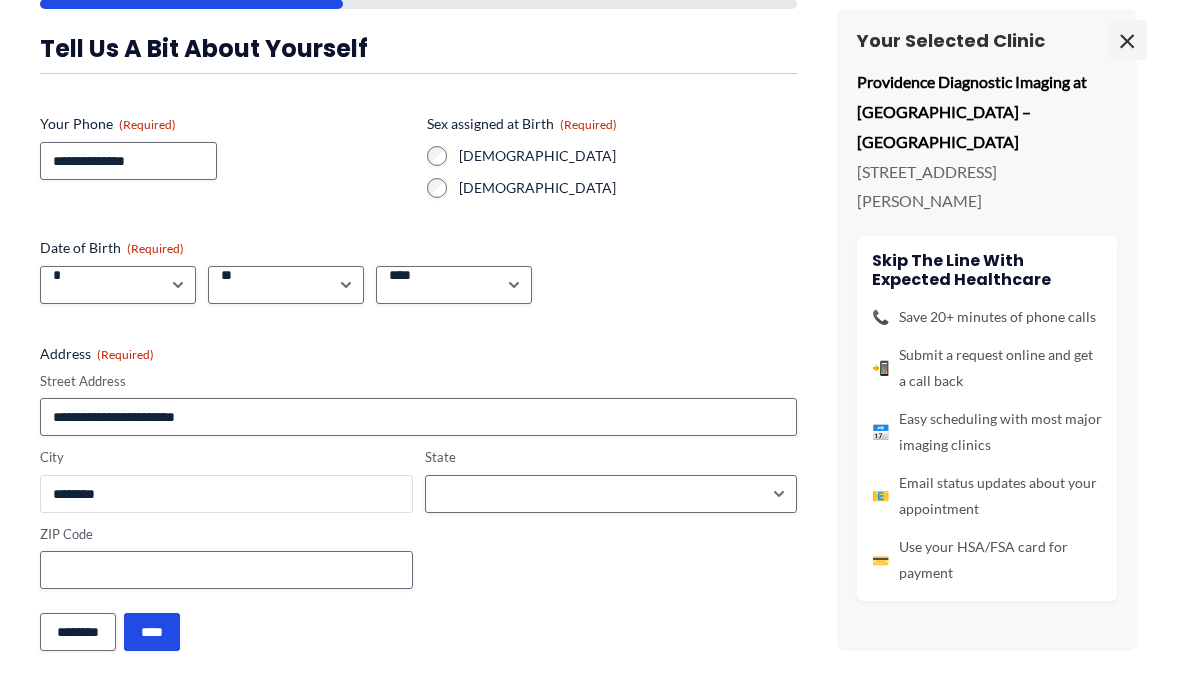type on "********" 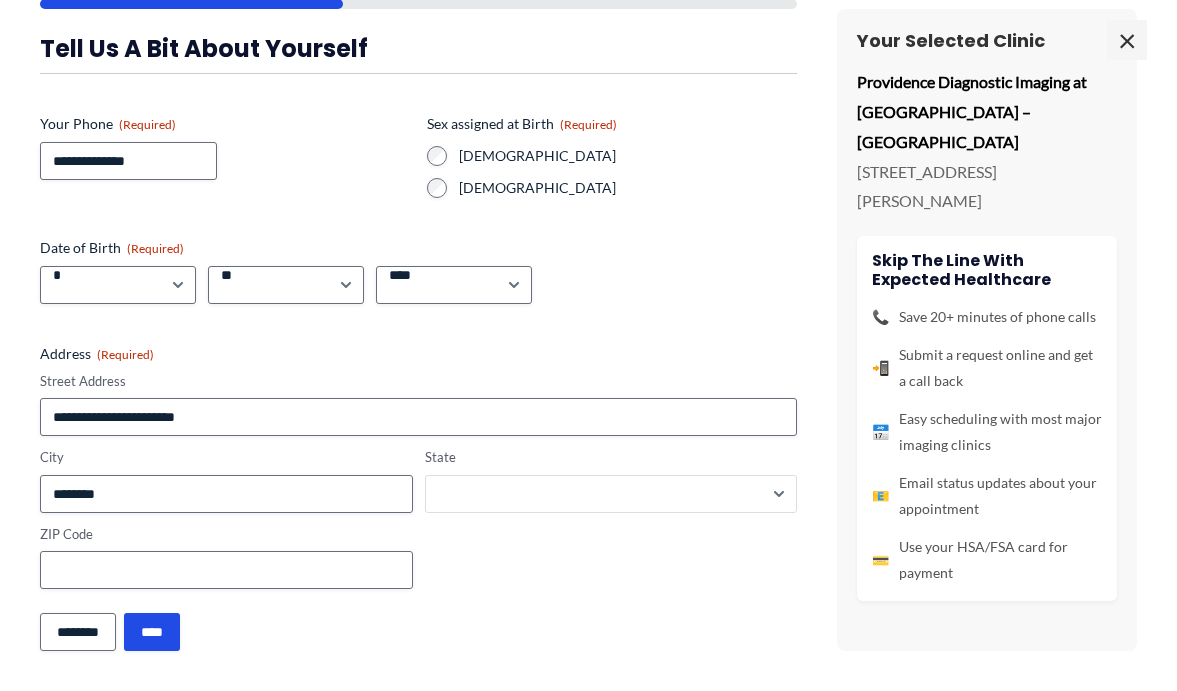 click on "**********" at bounding box center [611, 494] 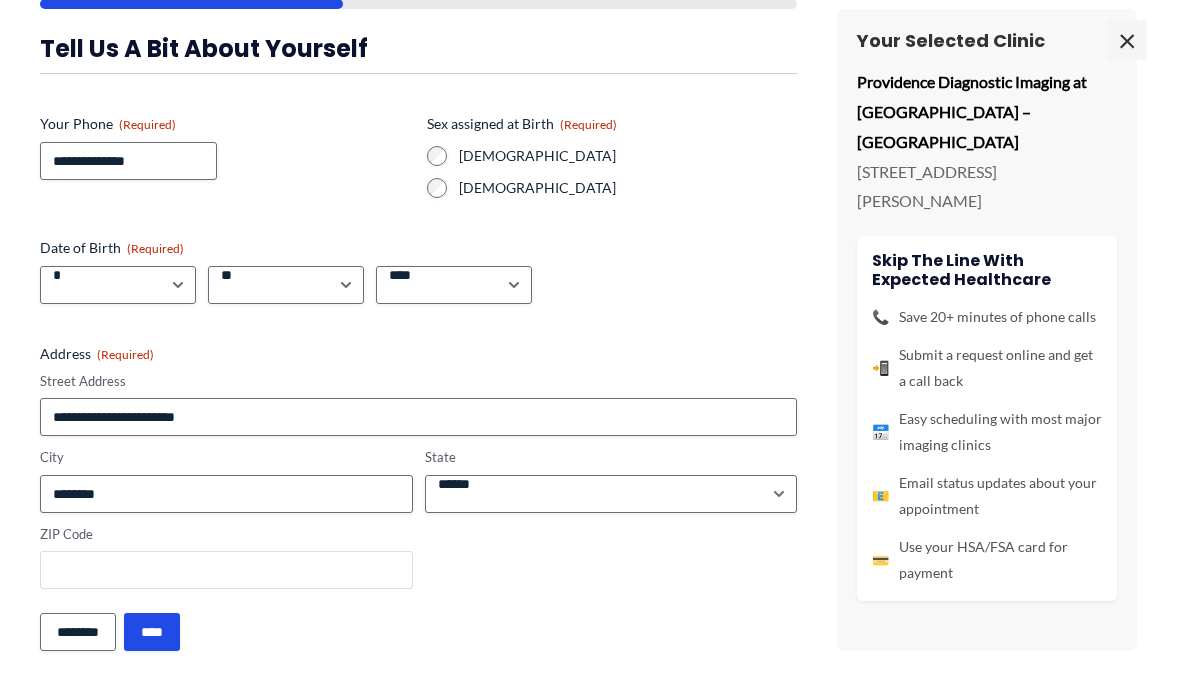 click on "ZIP Code" at bounding box center (226, 570) 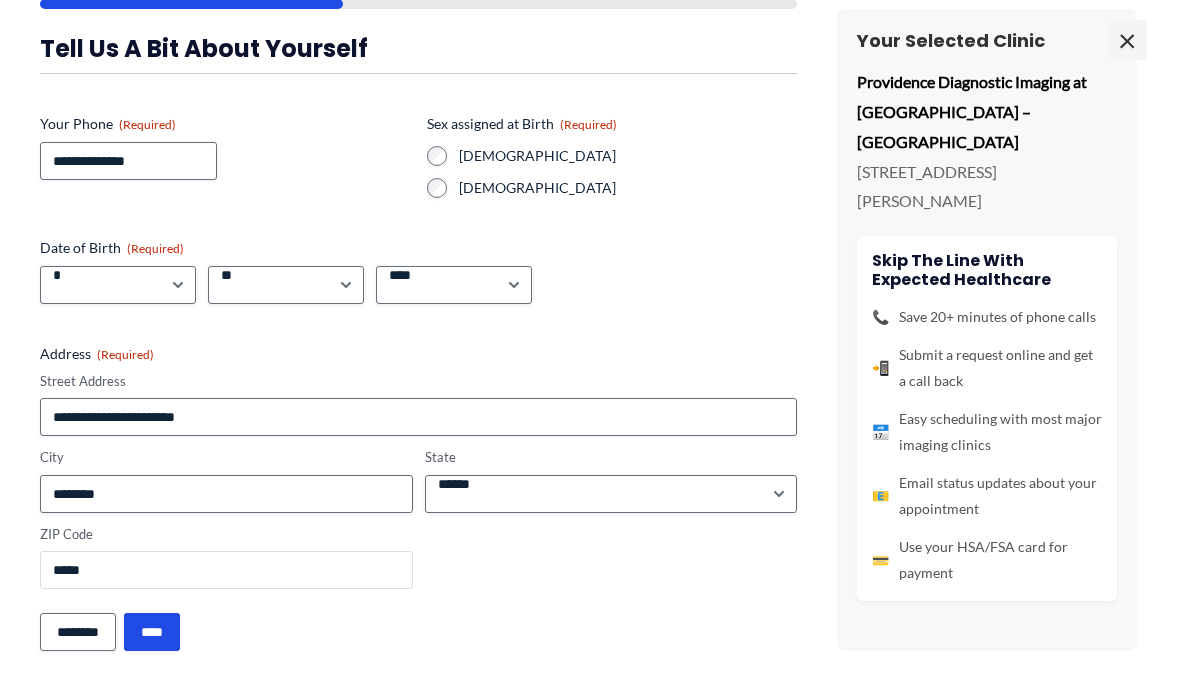 type on "*****" 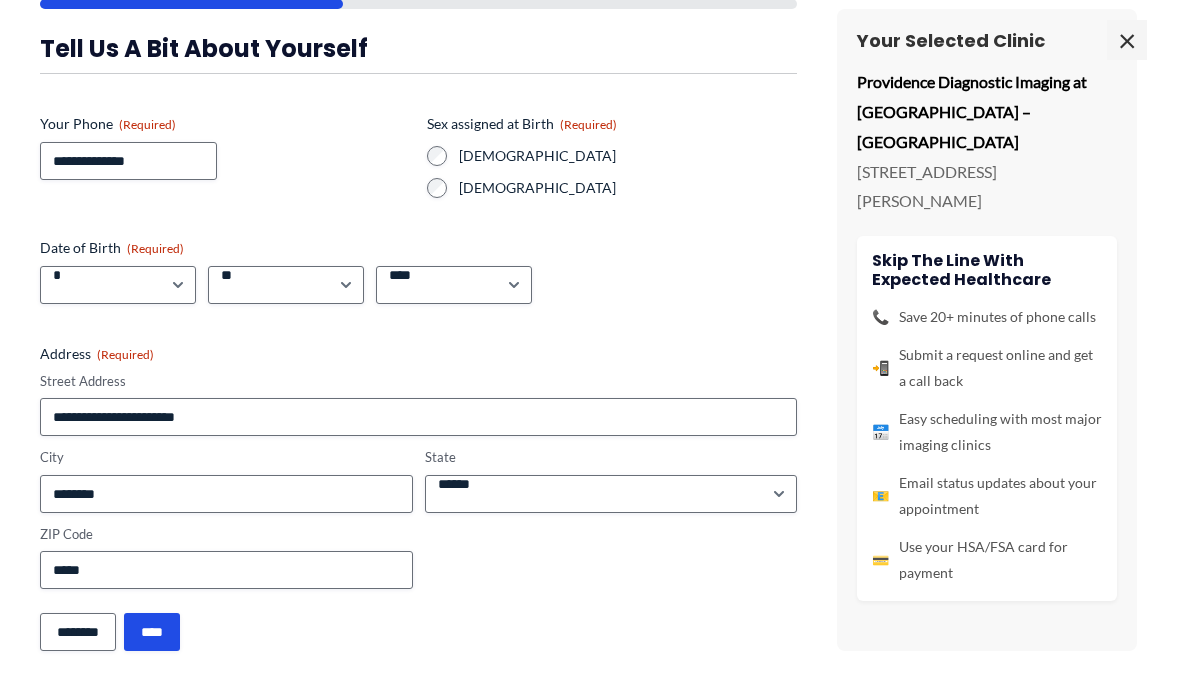 click on "********   ****" at bounding box center (418, 632) 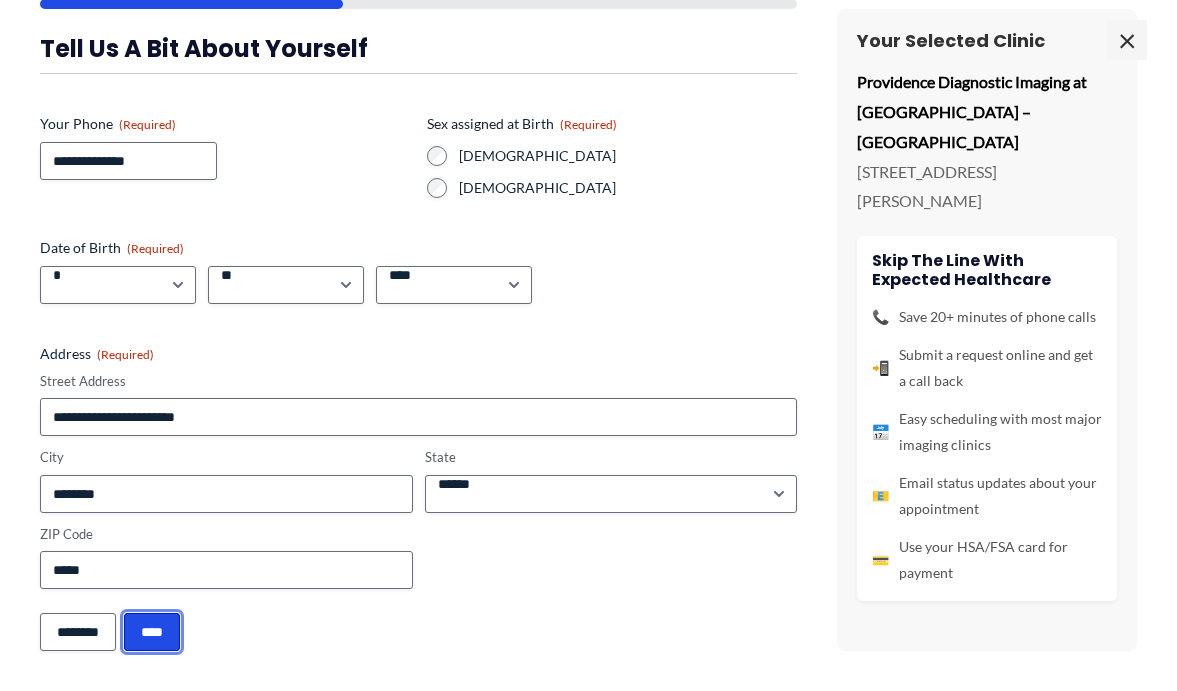 click on "****" at bounding box center (152, 632) 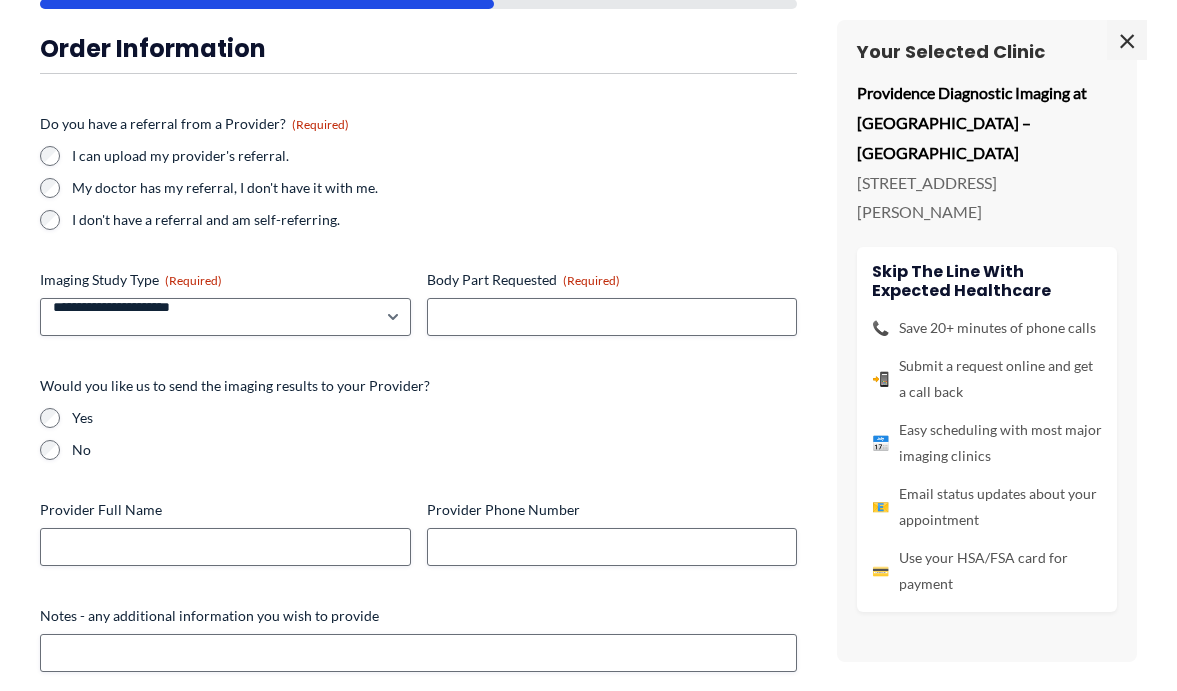 scroll, scrollTop: 95, scrollLeft: 0, axis: vertical 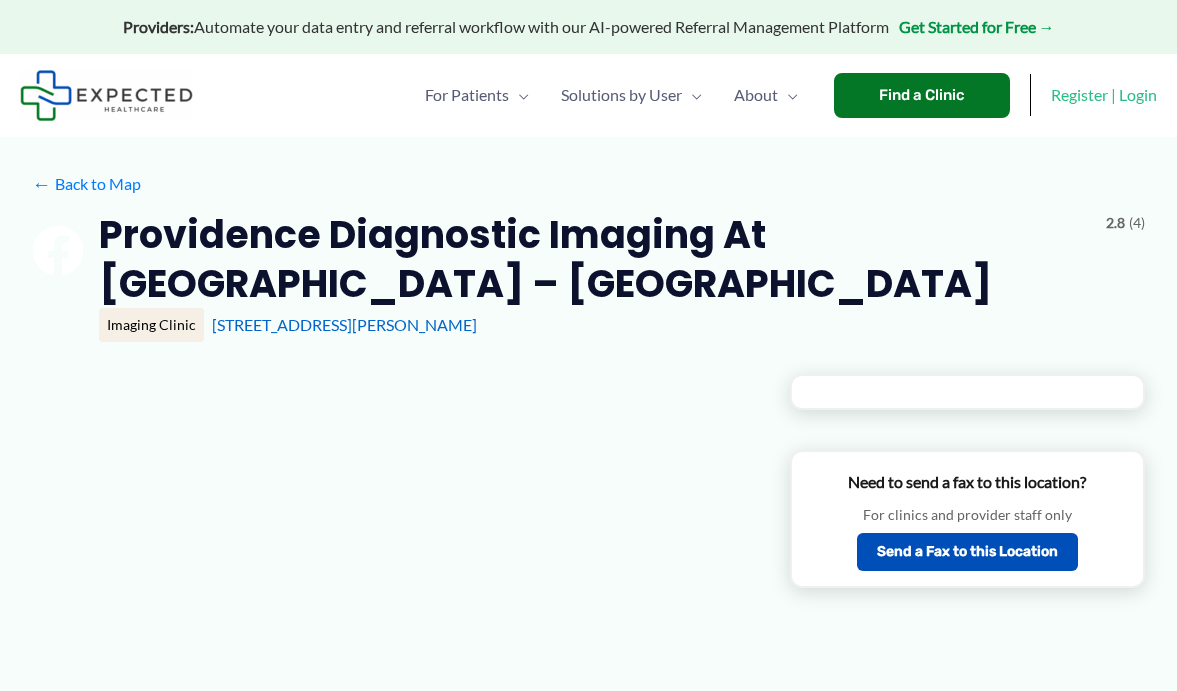 type on "**********" 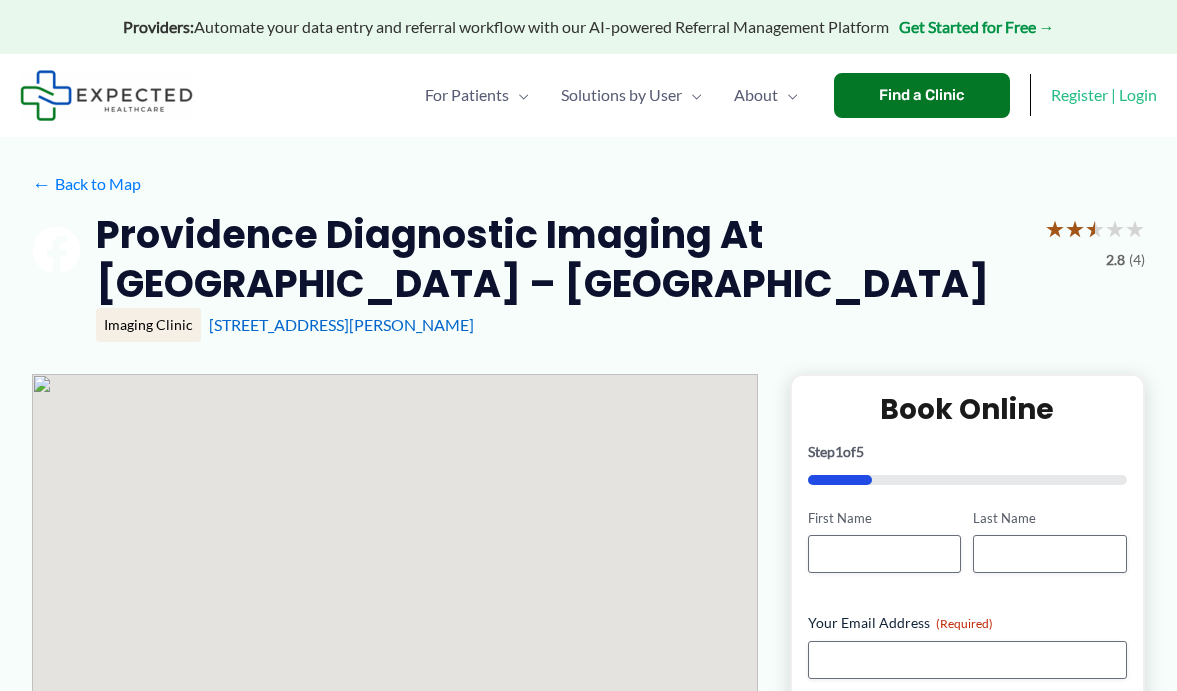 scroll, scrollTop: 0, scrollLeft: 0, axis: both 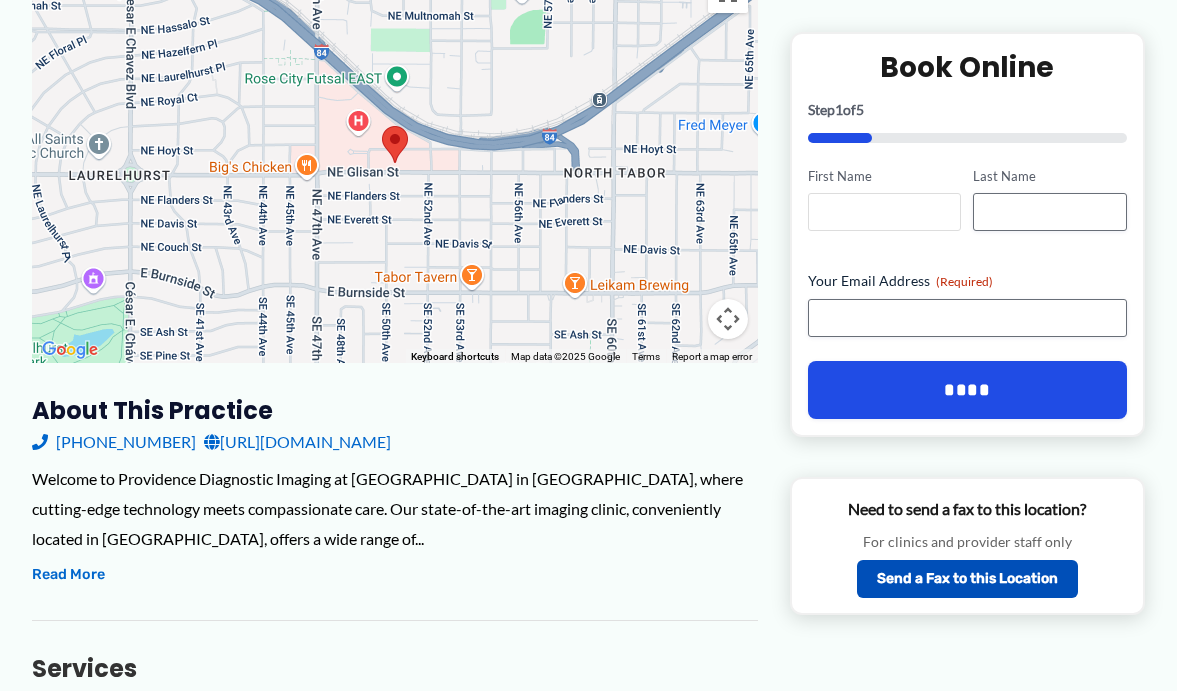 click on "First Name" at bounding box center (884, 212) 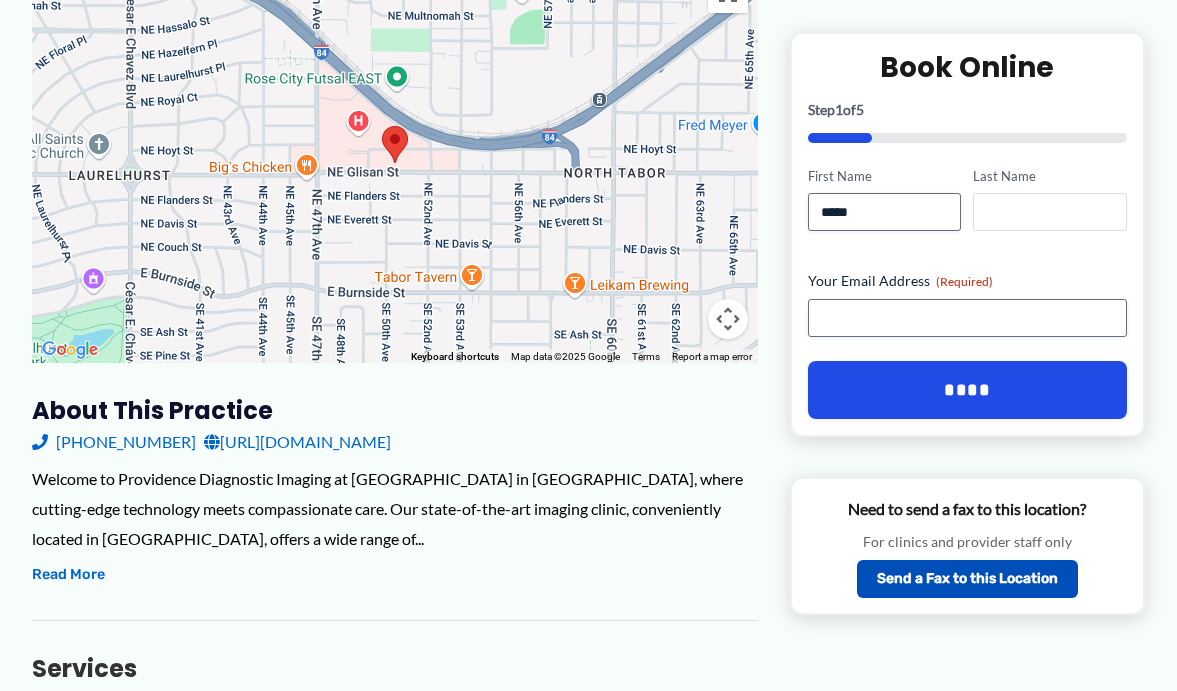 type on "******" 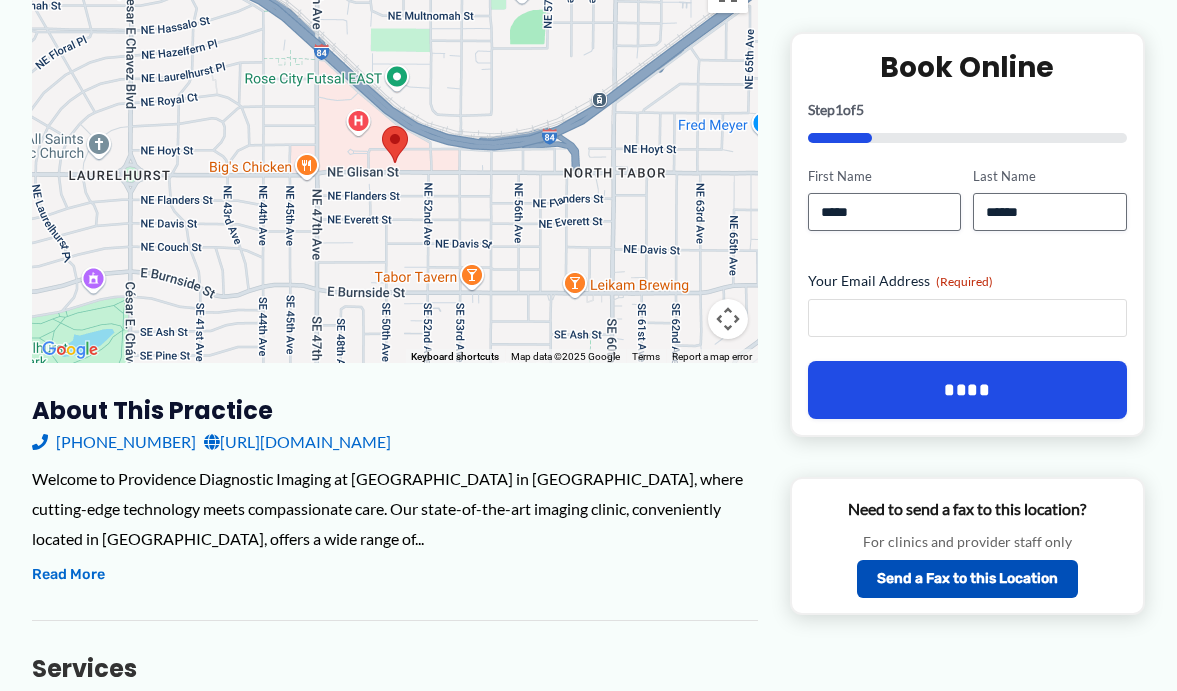 type on "**********" 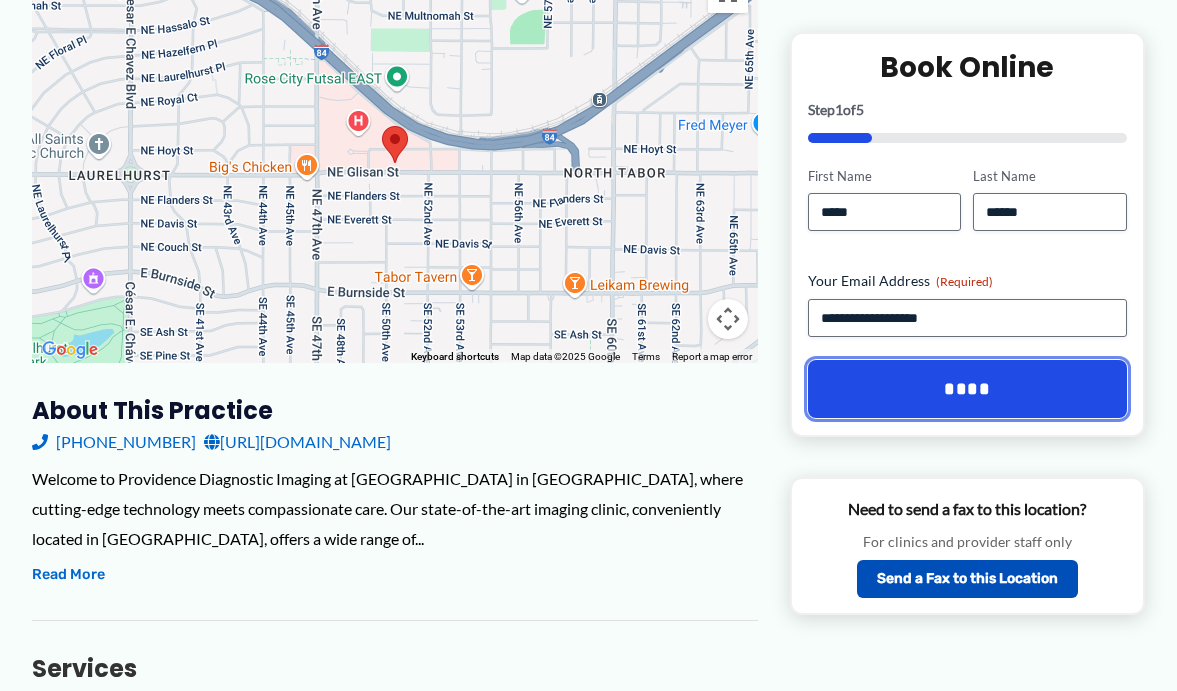 click on "****" at bounding box center [967, 389] 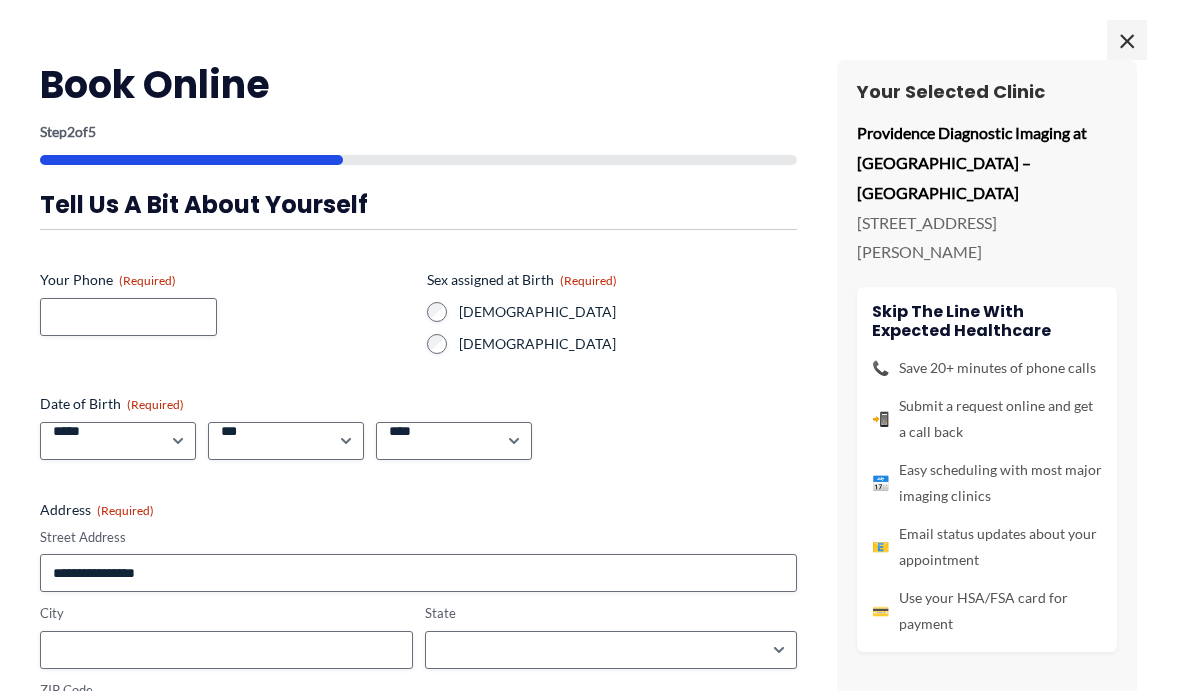 scroll, scrollTop: 0, scrollLeft: 0, axis: both 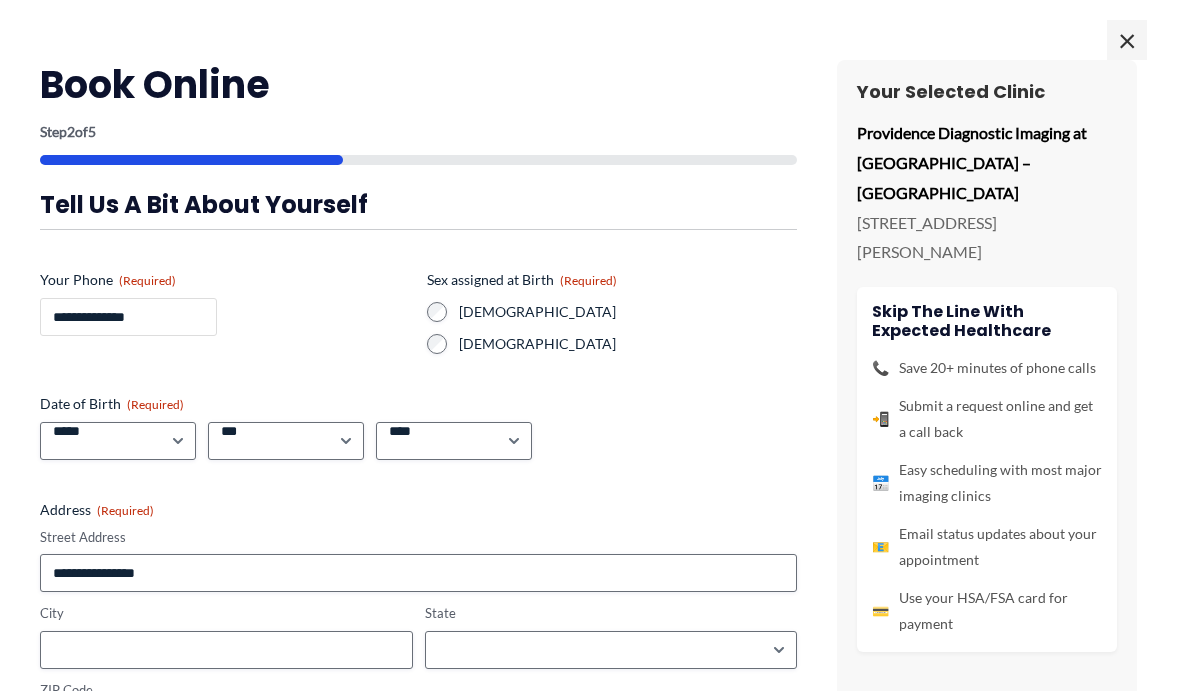 click on "**********" at bounding box center [128, 317] 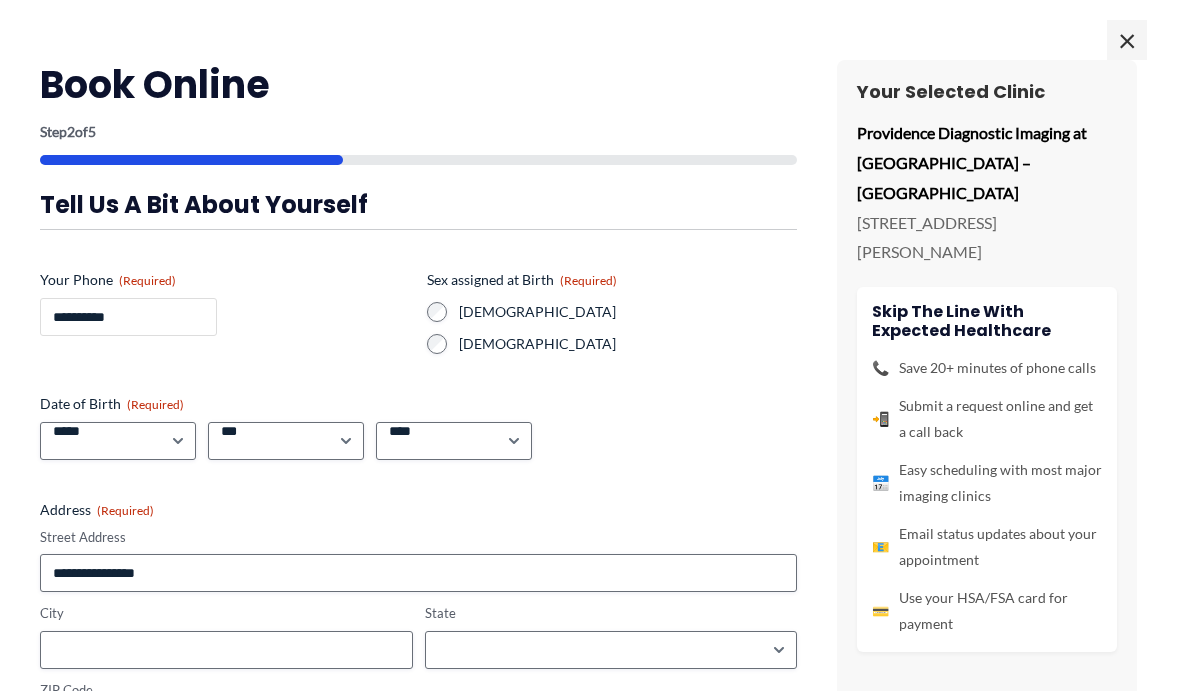 type on "**********" 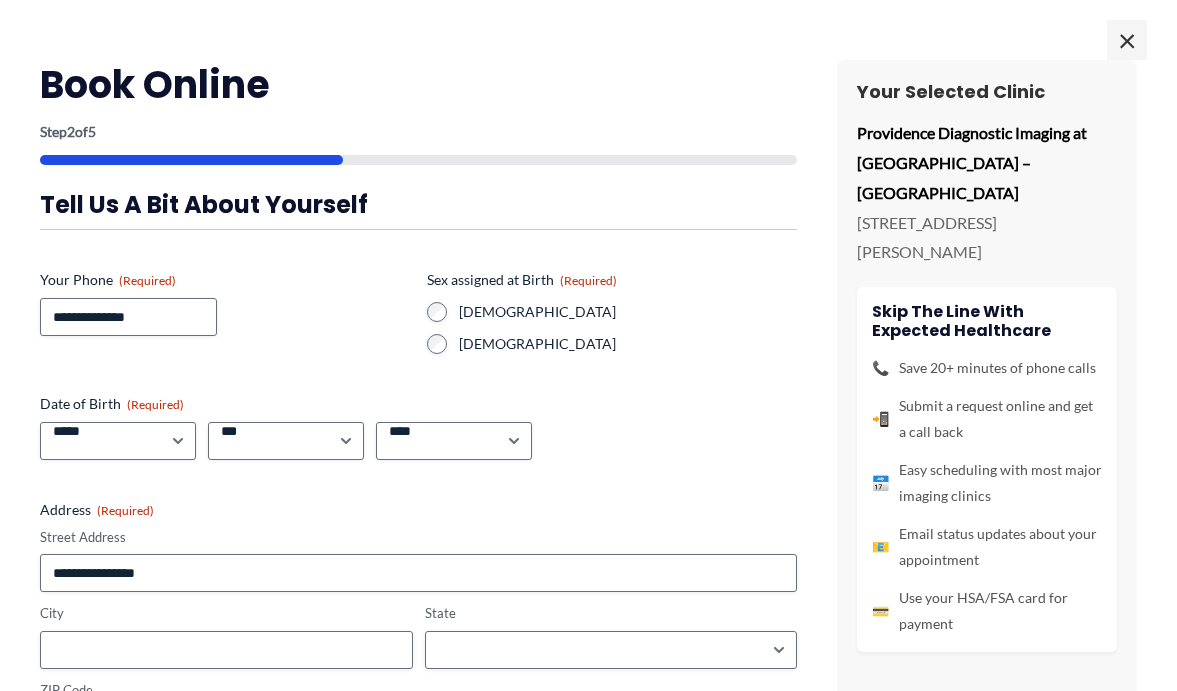 click on "[DEMOGRAPHIC_DATA]" at bounding box center [612, 344] 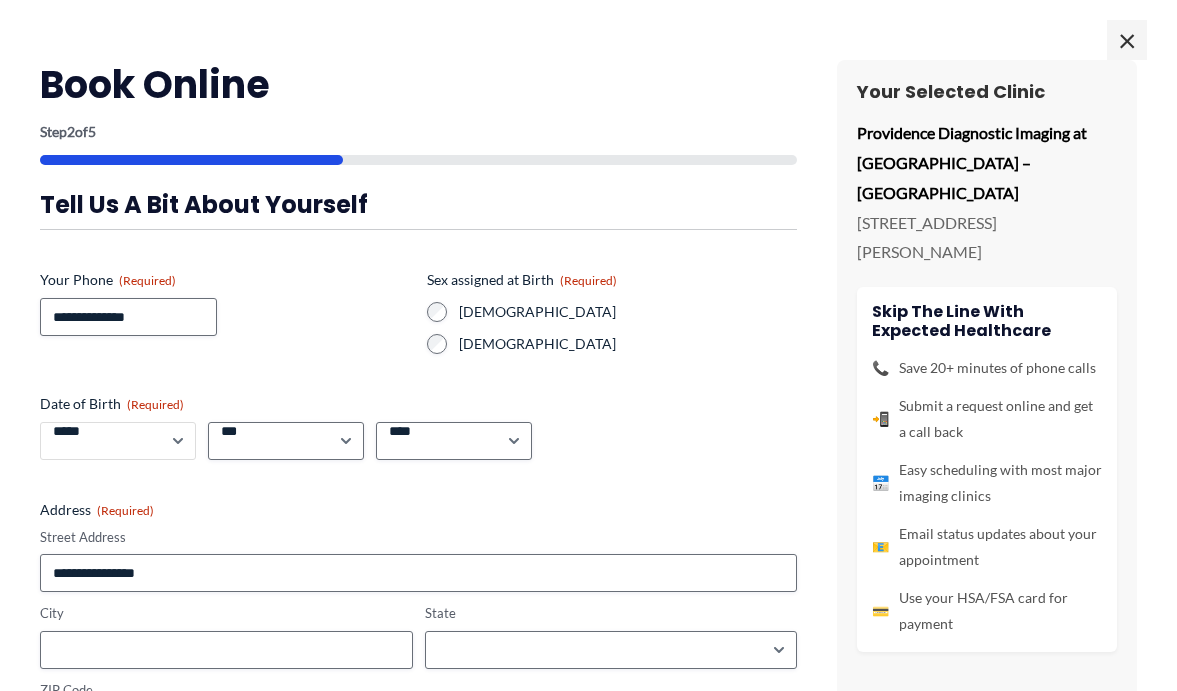 click on "***** * * * * * * * * * ** ** **" at bounding box center [118, 441] 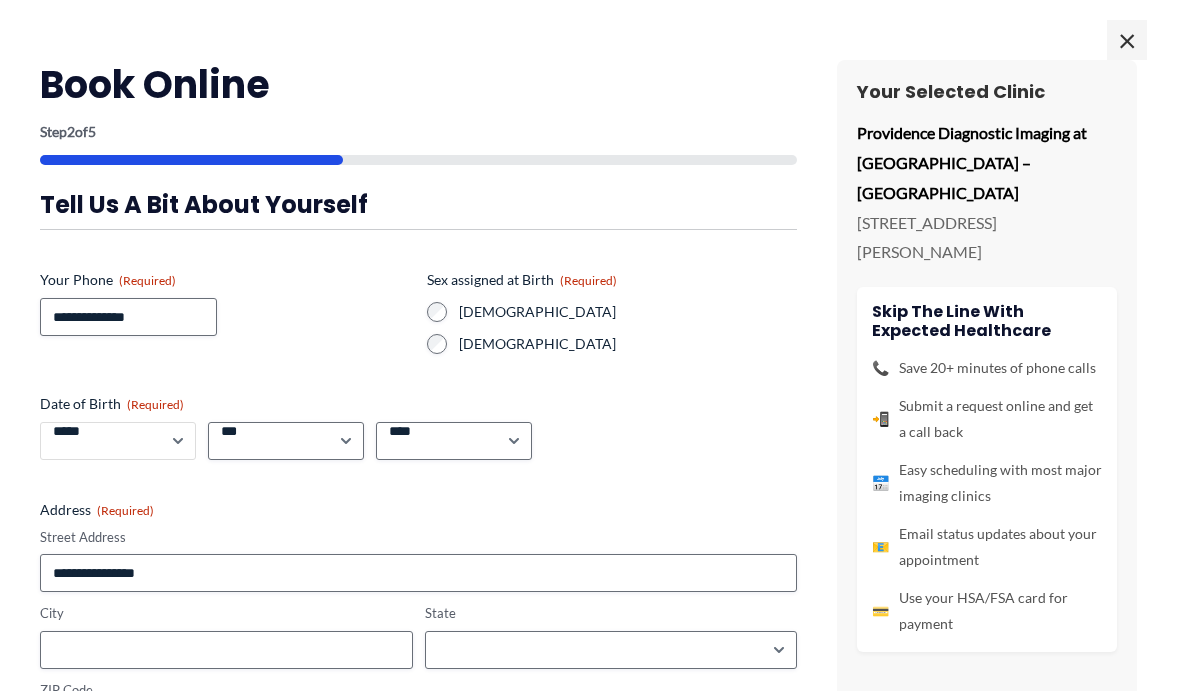 select on "*" 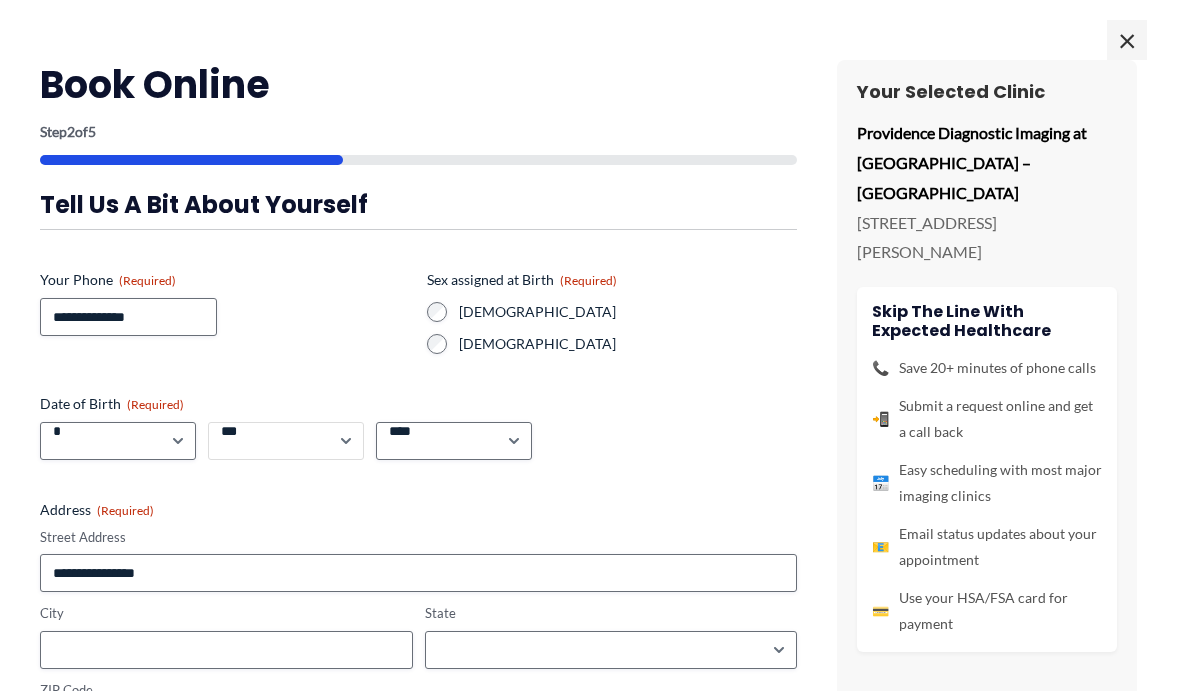 click on "*** * * * * * * * * * ** ** ** ** ** ** ** ** ** ** ** ** ** ** ** ** ** ** ** ** ** **" at bounding box center (286, 441) 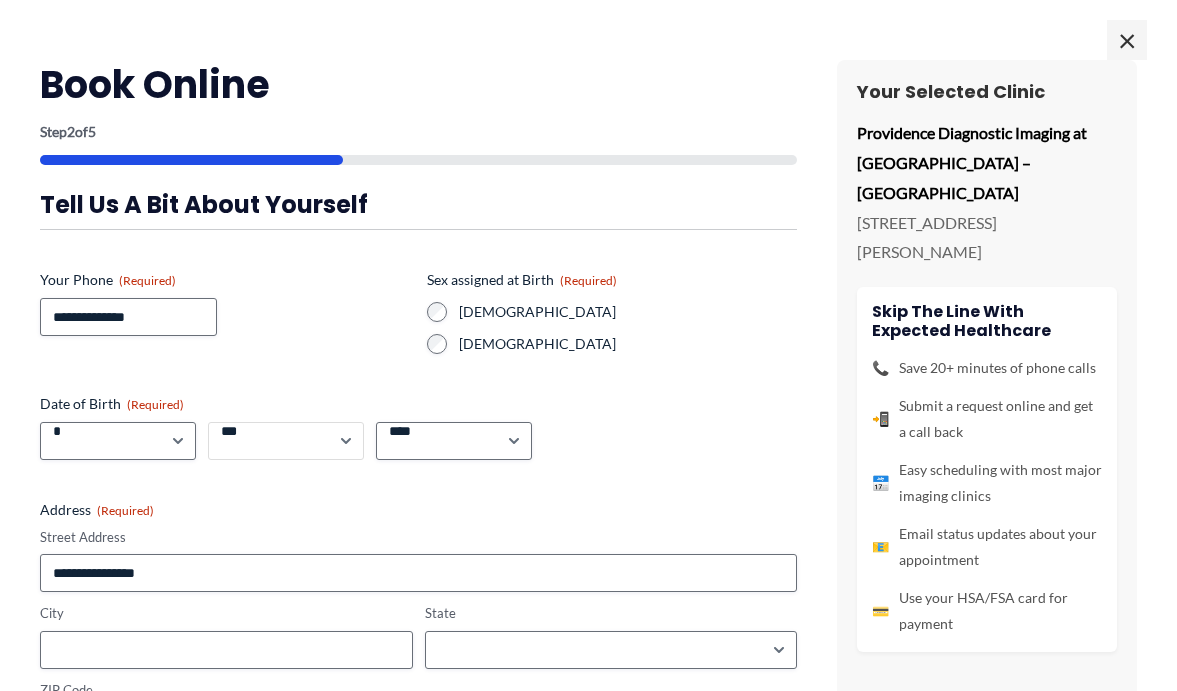 select on "**" 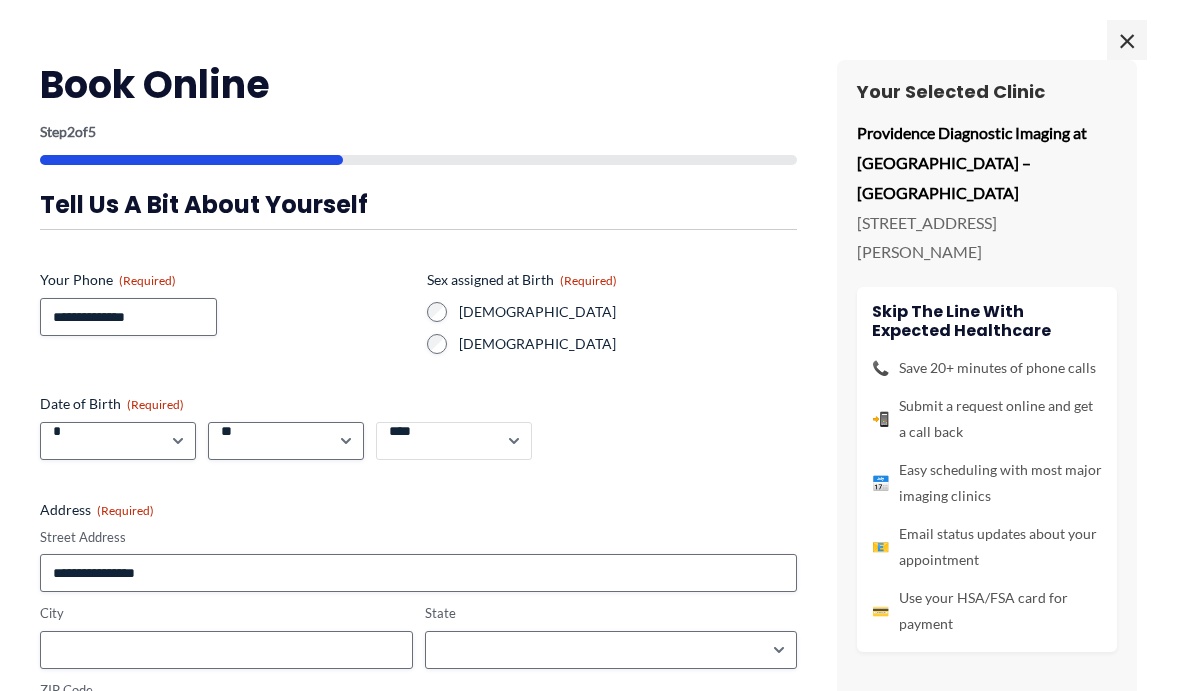 click on "**** **** **** **** **** **** **** **** **** **** **** **** **** **** **** **** **** **** **** **** **** **** **** **** **** **** **** **** **** **** **** **** **** **** **** **** **** **** **** **** **** **** **** **** **** **** **** **** **** **** **** **** **** **** **** **** **** **** **** **** **** **** **** **** **** **** **** **** **** **** **** **** **** **** **** **** **** **** **** **** **** **** **** **** **** **** **** **** **** **** **** **** **** **** **** **** **** **** **** **** **** **** **** **** **** **** **** ****" at bounding box center [454, 441] 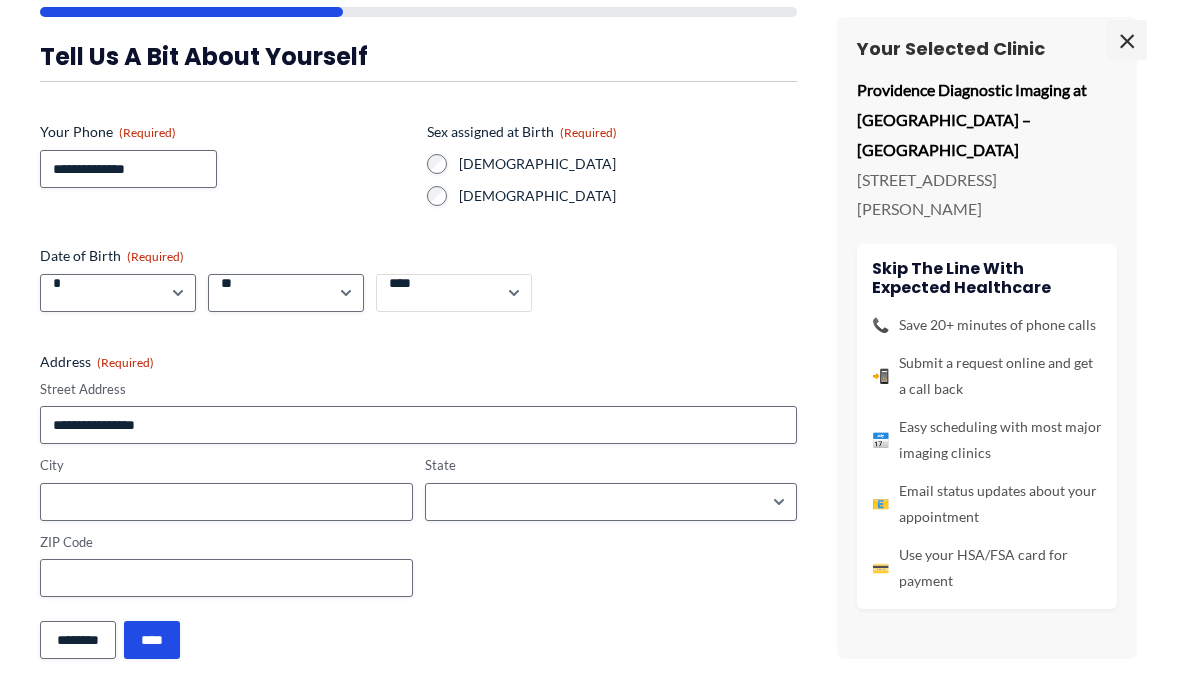 scroll, scrollTop: 156, scrollLeft: 0, axis: vertical 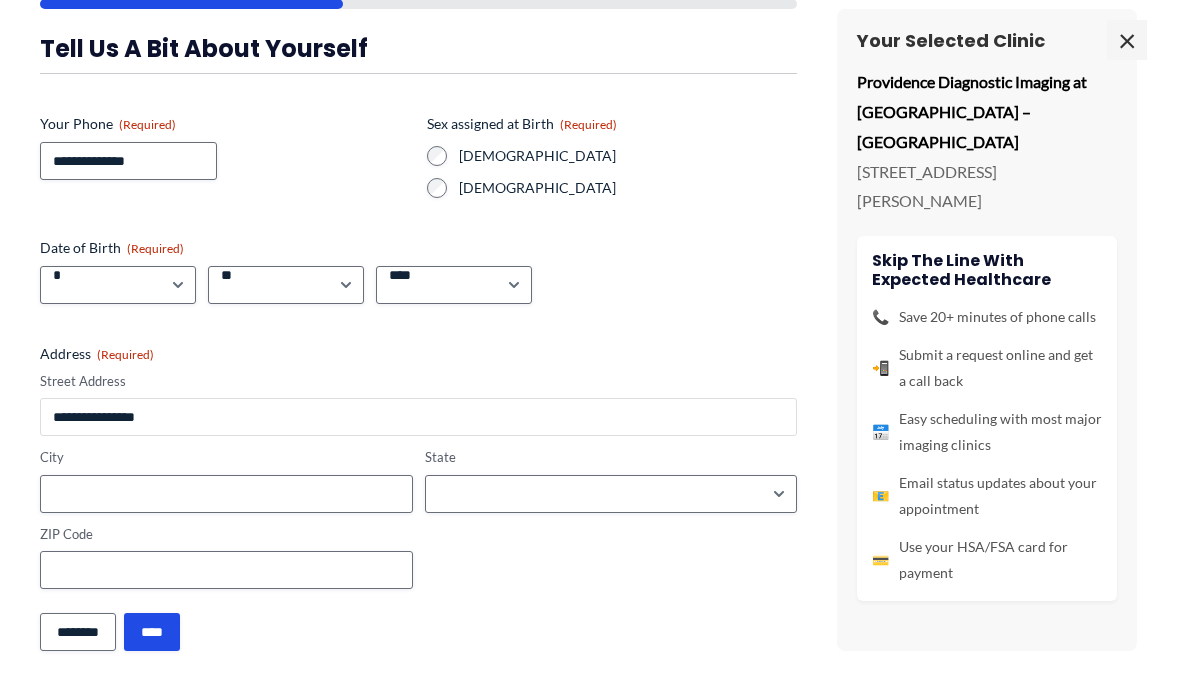 click on "Street Address" at bounding box center (418, 417) 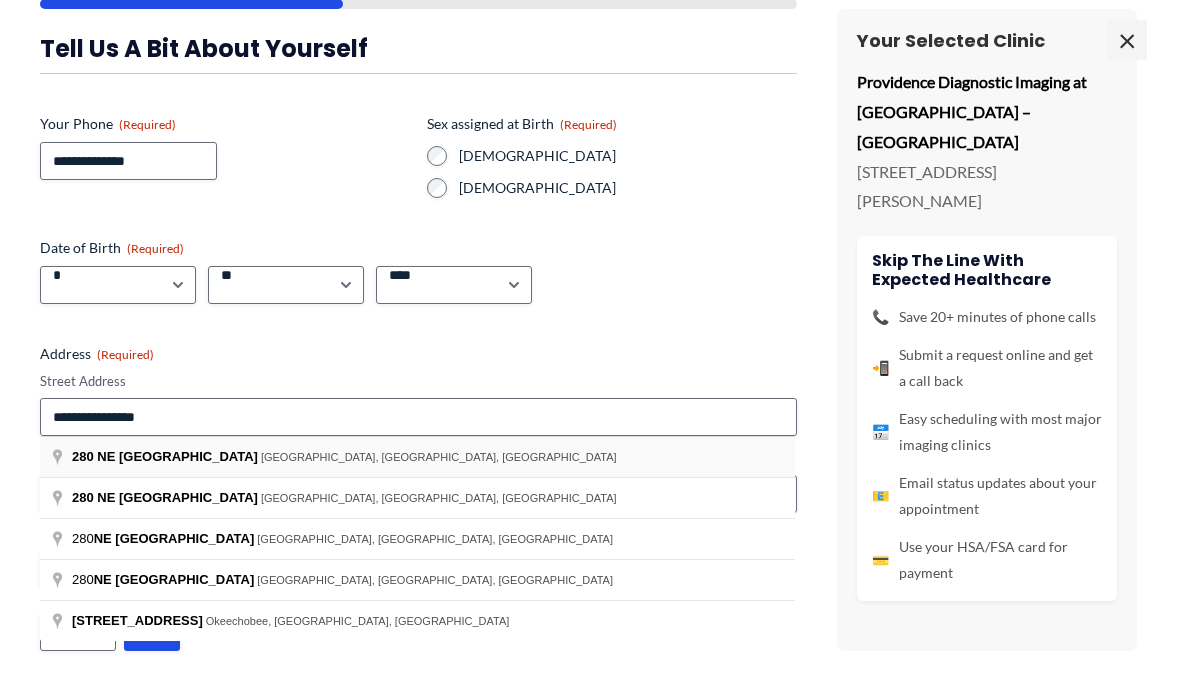 type on "**********" 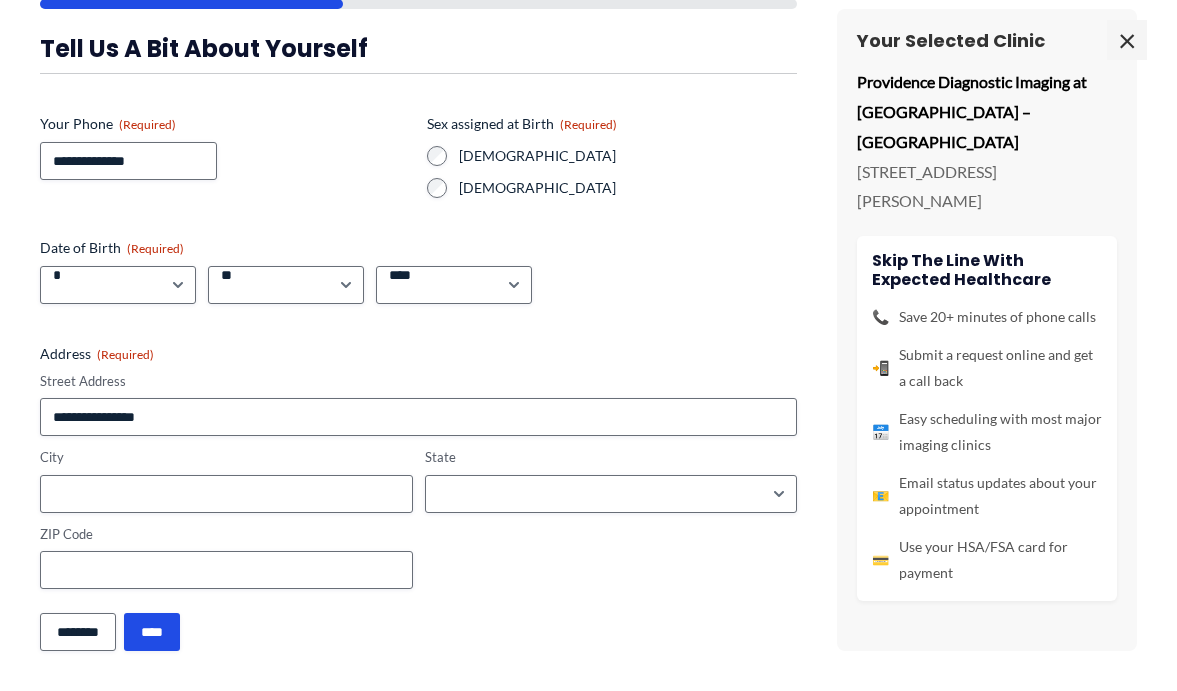 type on "**********" 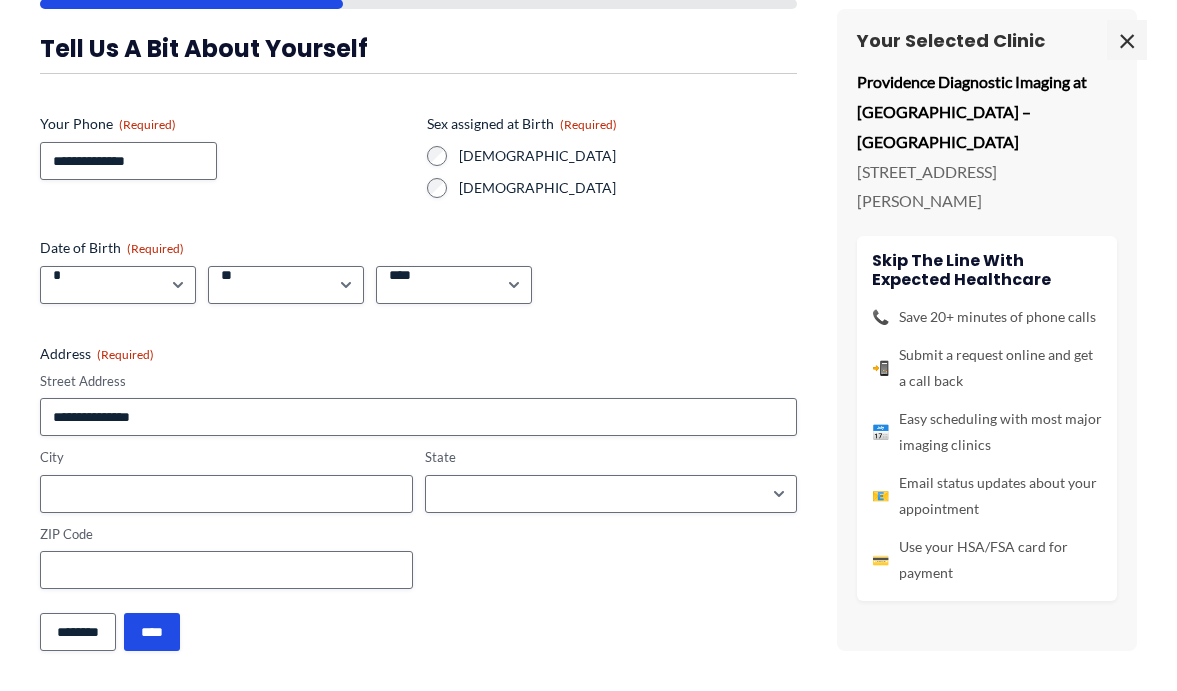 type on "********" 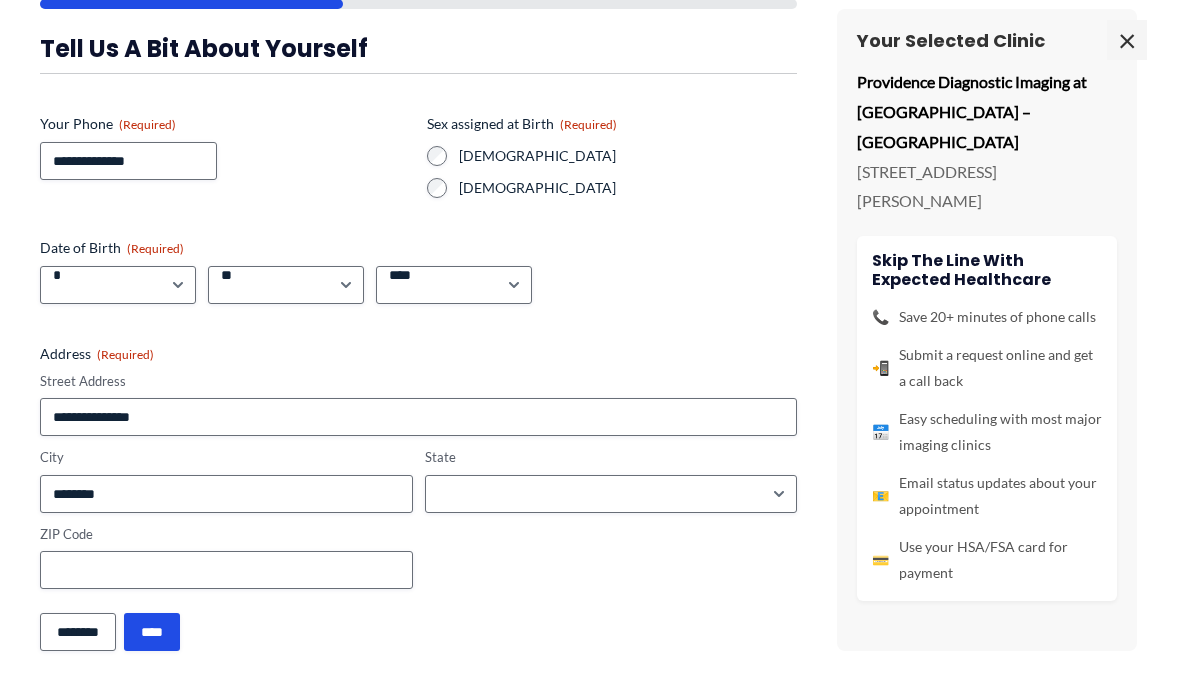 select on "******" 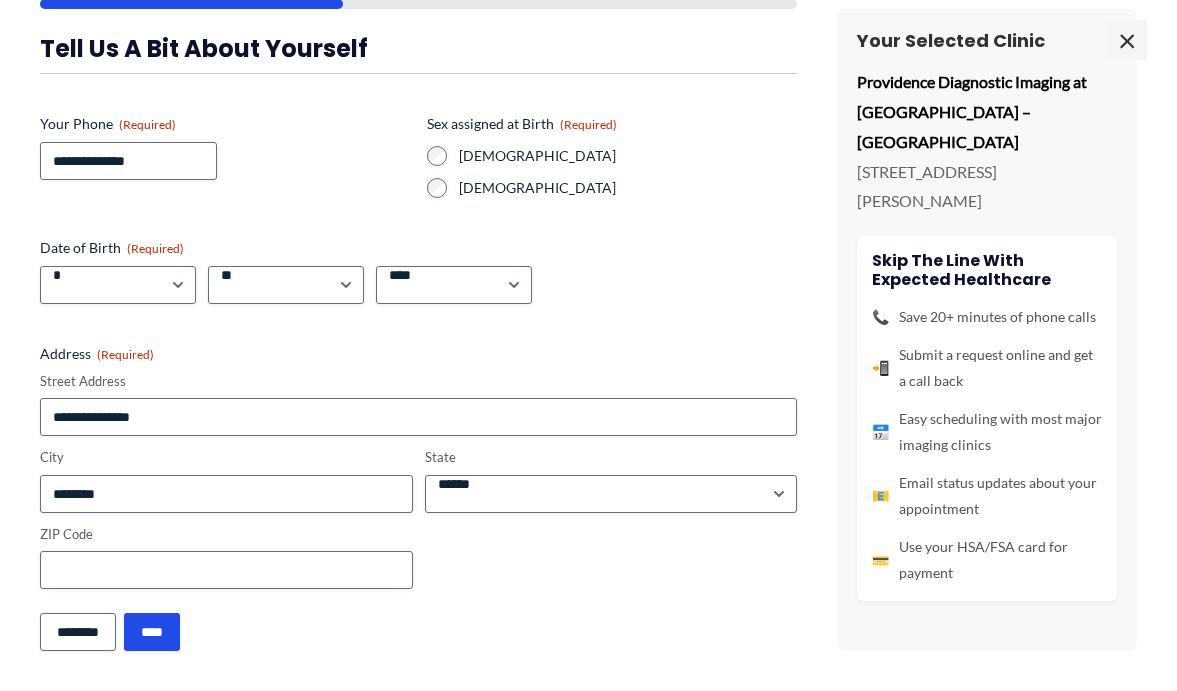 type on "*****" 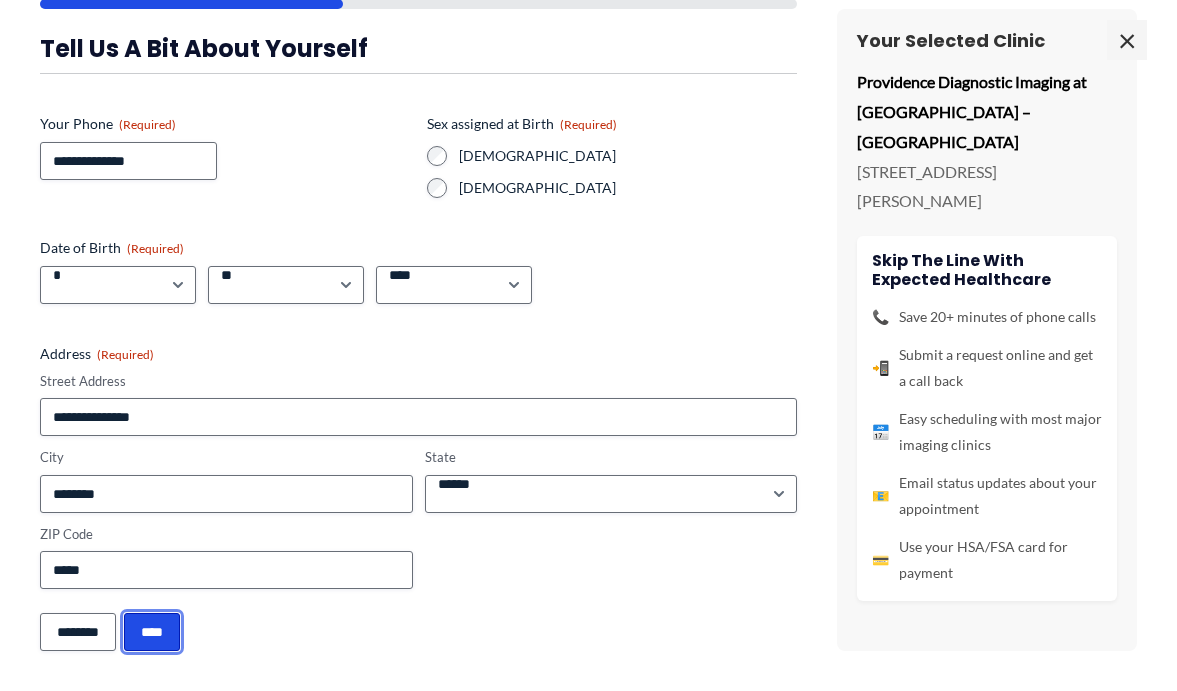 click on "****" at bounding box center (152, 632) 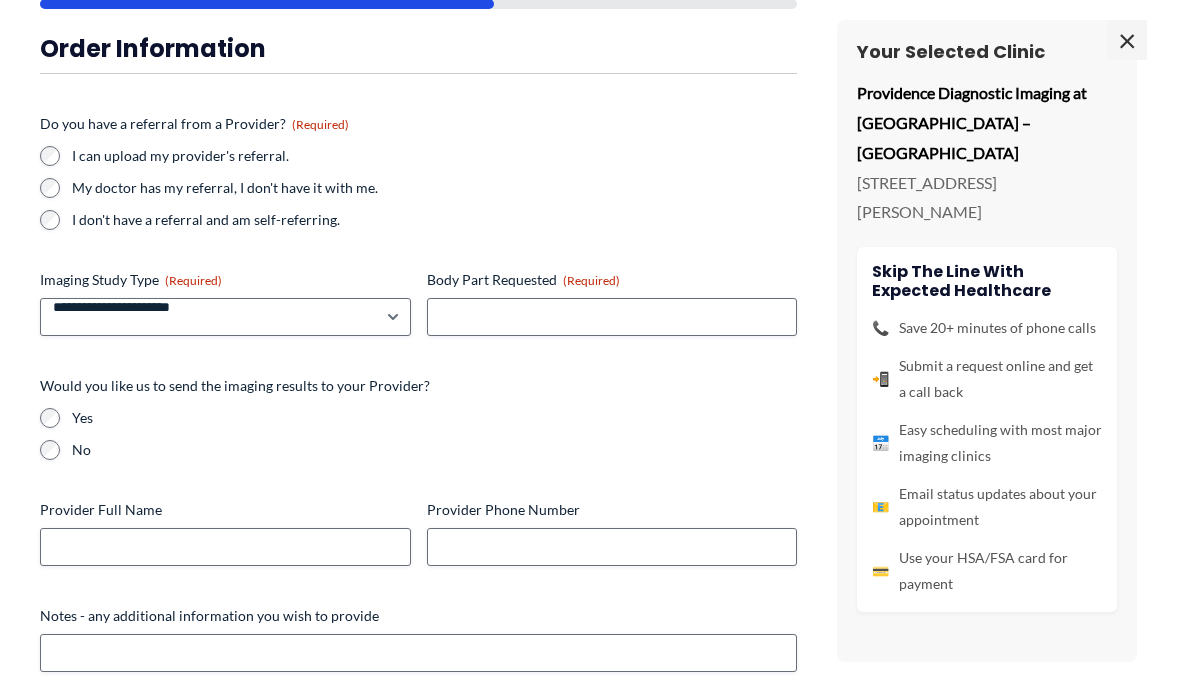 scroll, scrollTop: 174, scrollLeft: 0, axis: vertical 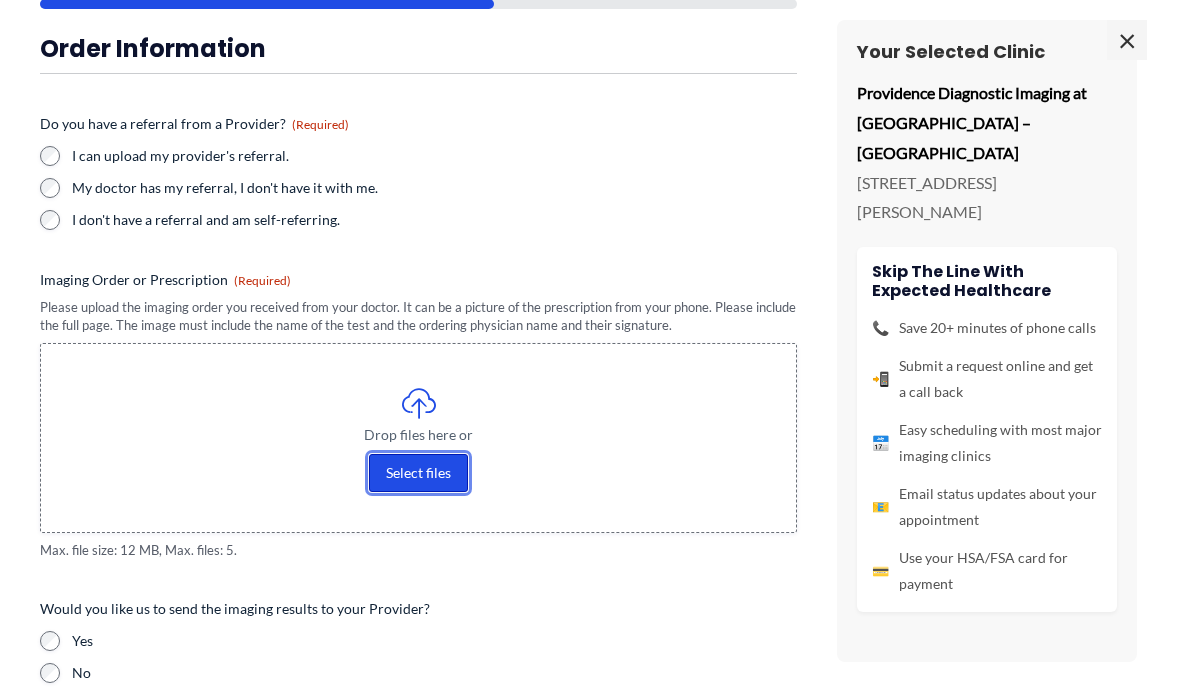 click on "Select files" at bounding box center [418, 473] 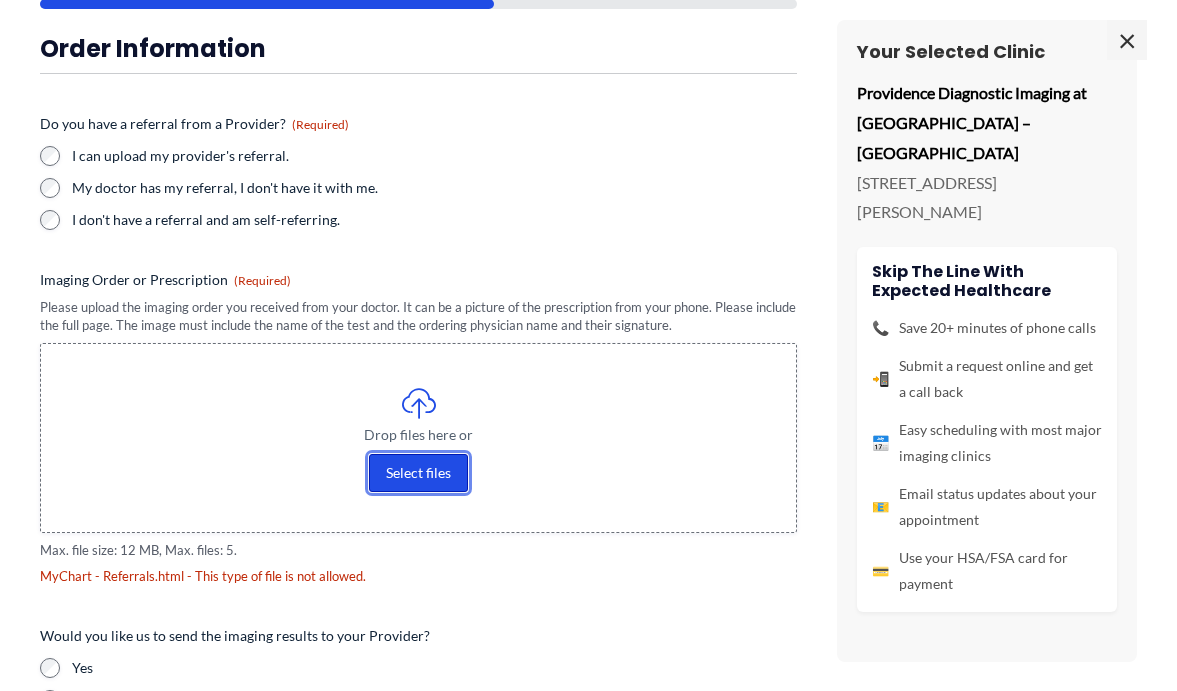 click on "Select files" at bounding box center [418, 473] 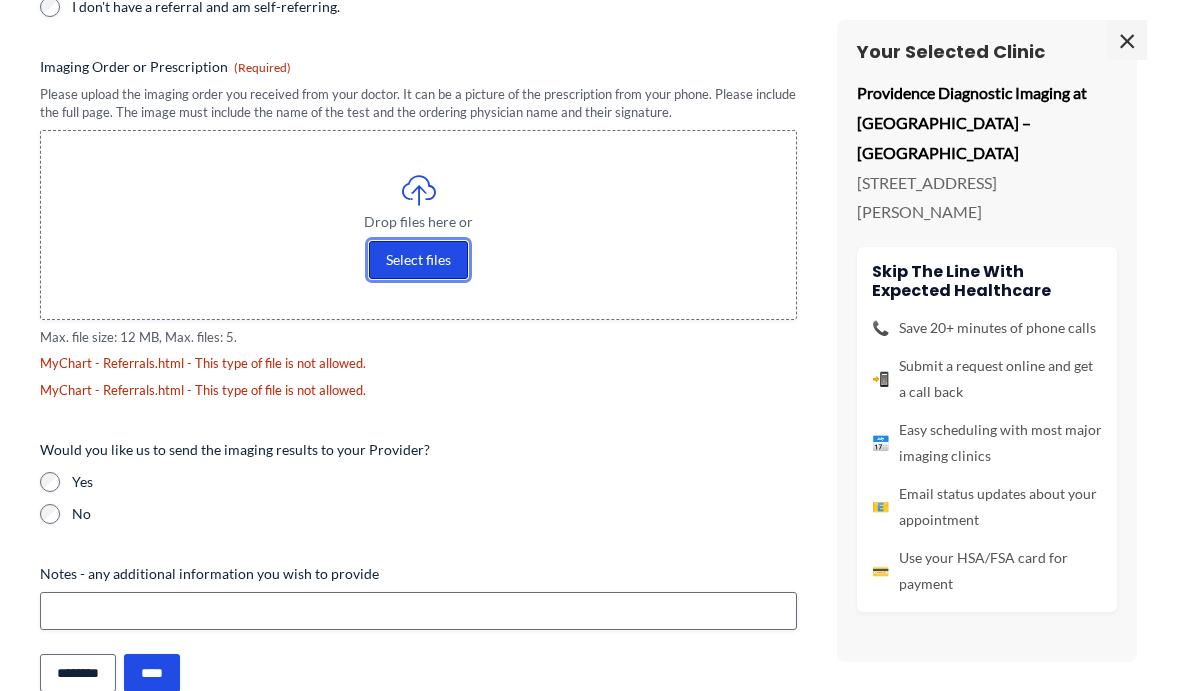 scroll, scrollTop: 376, scrollLeft: 0, axis: vertical 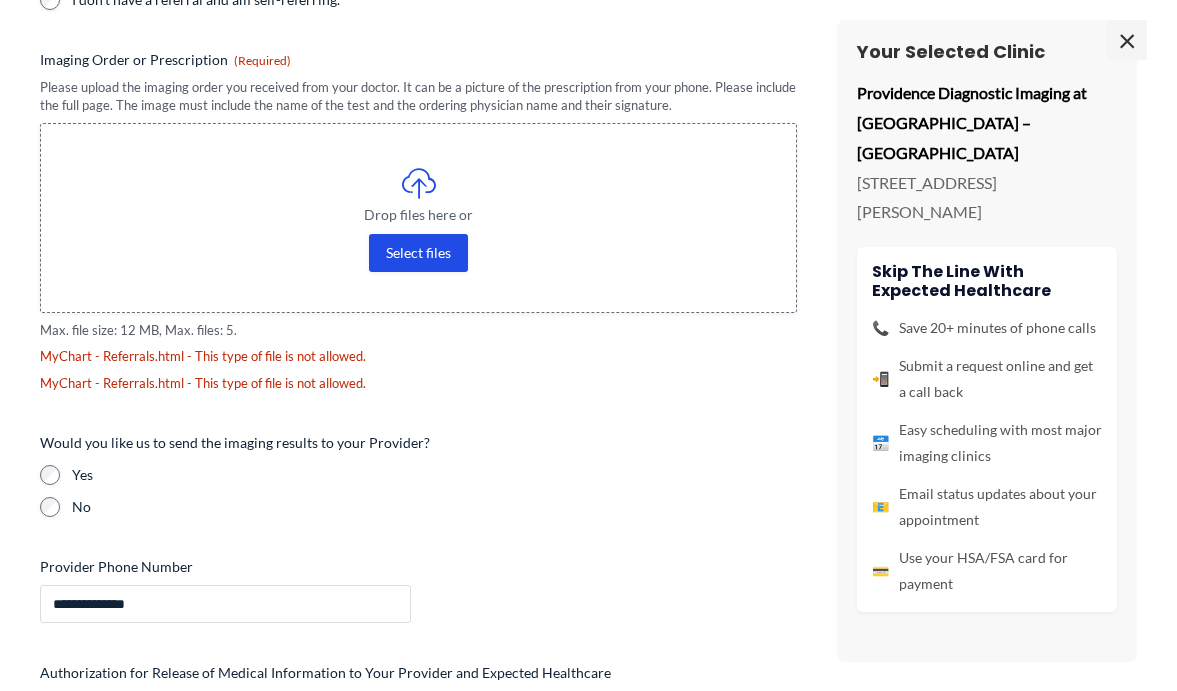 click on "**********" at bounding box center (225, 604) 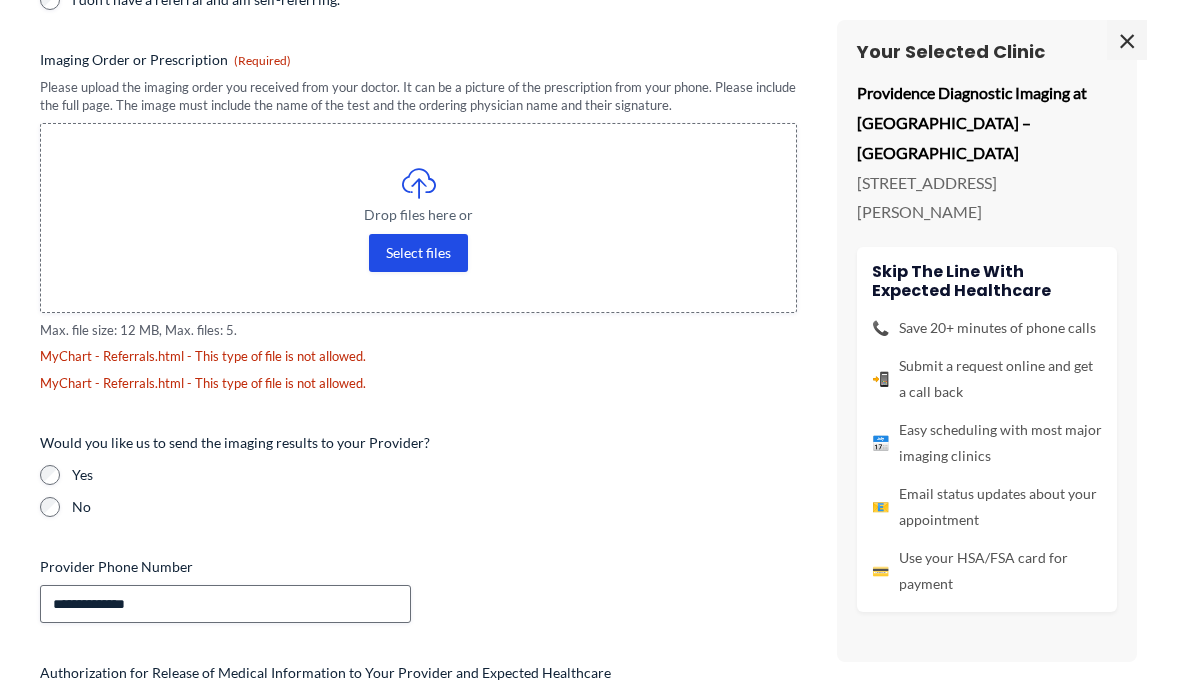 click on "No" at bounding box center (434, 507) 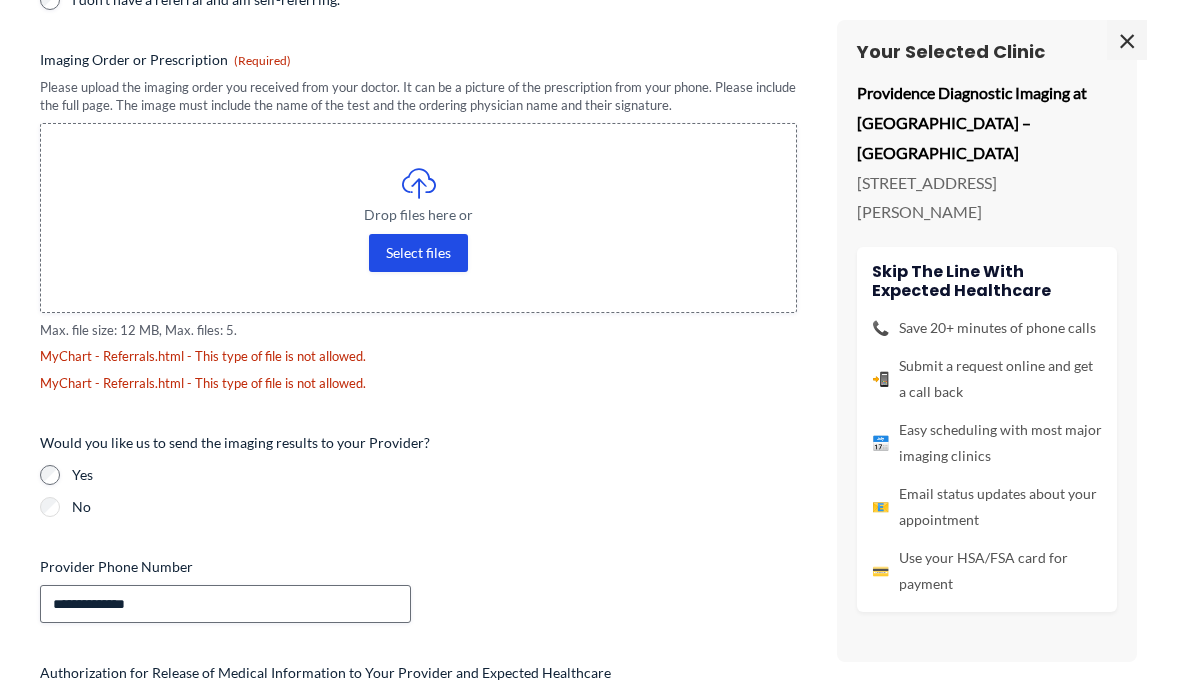 type 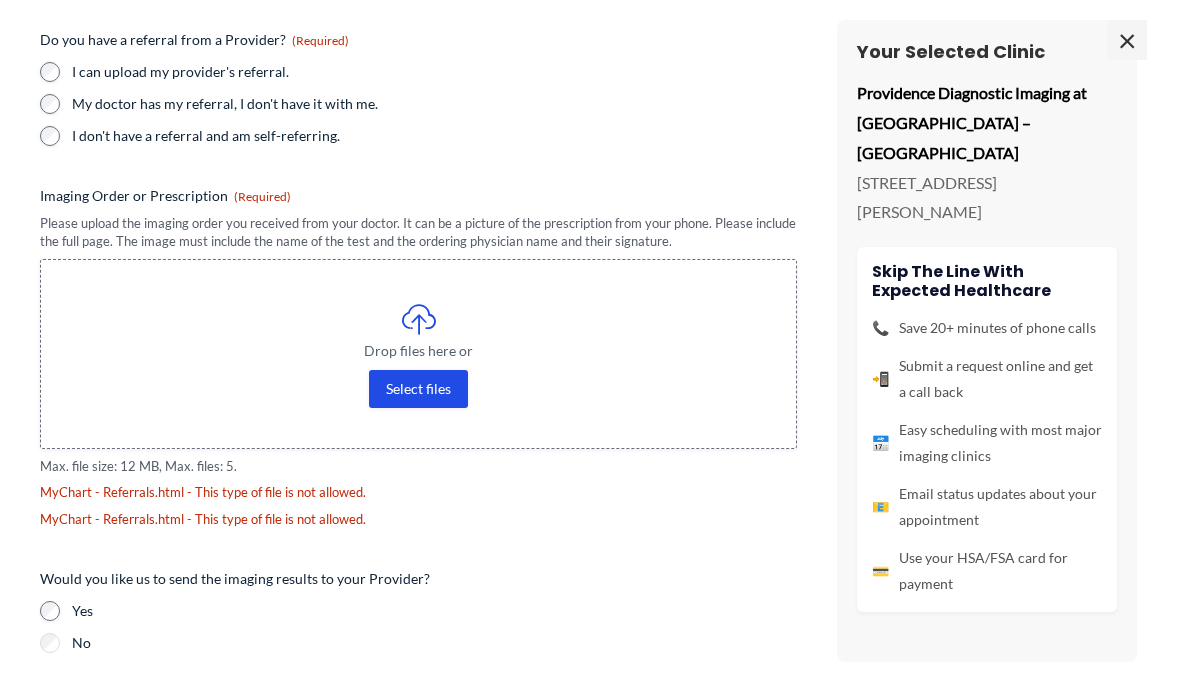 scroll, scrollTop: 227, scrollLeft: 0, axis: vertical 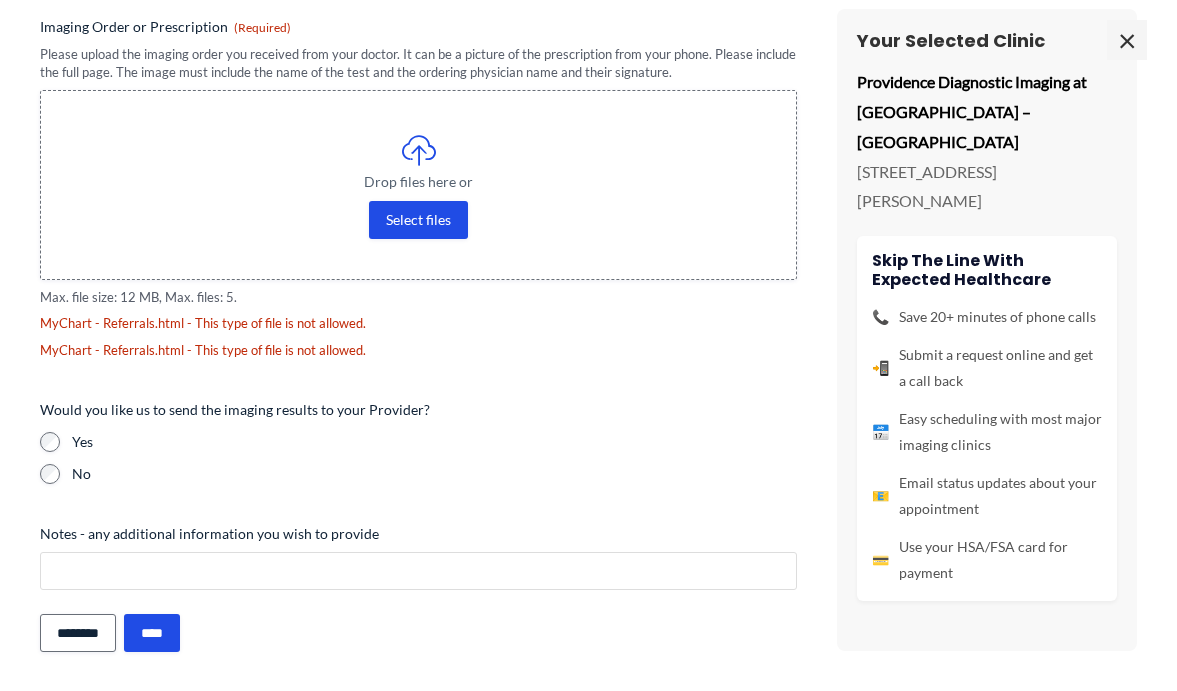 click on "Notes - any additional information you wish to provide" at bounding box center (418, 571) 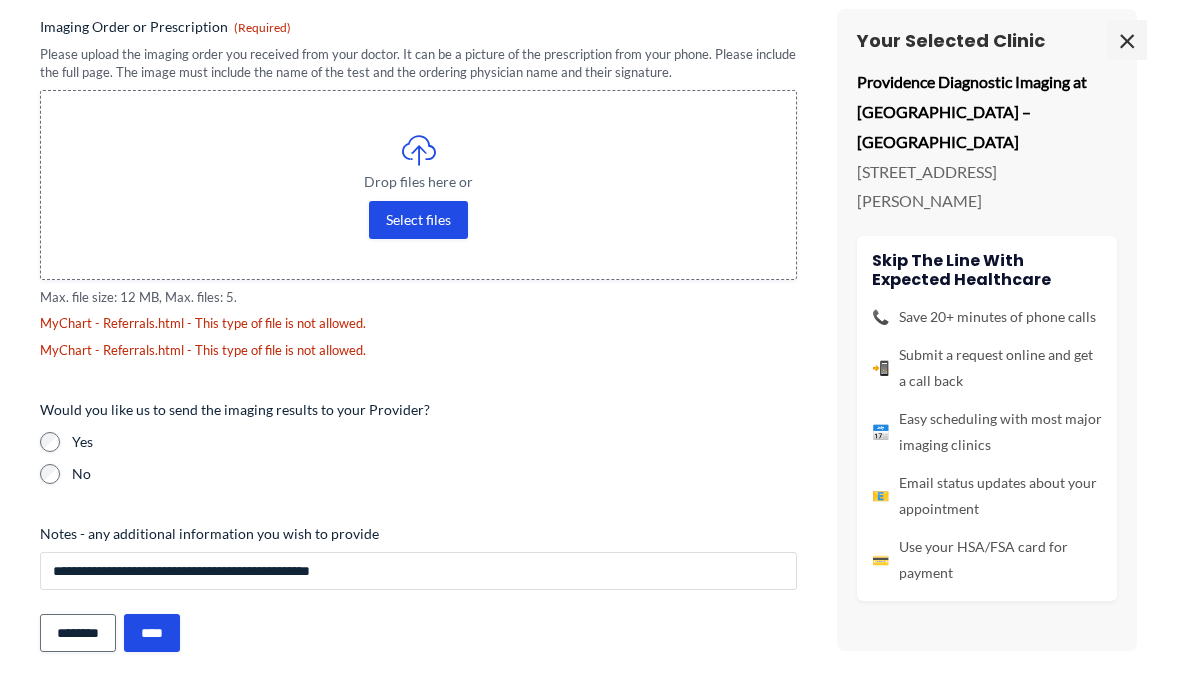 click on "**********" at bounding box center (418, 571) 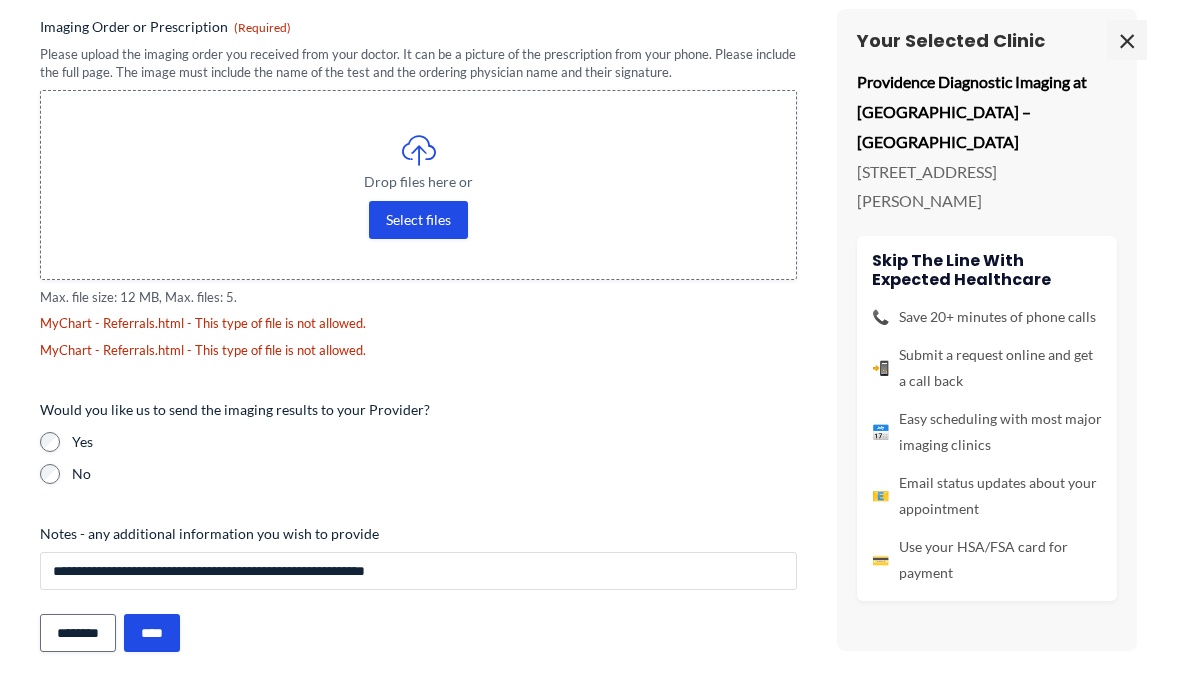 click on "**********" at bounding box center [418, 571] 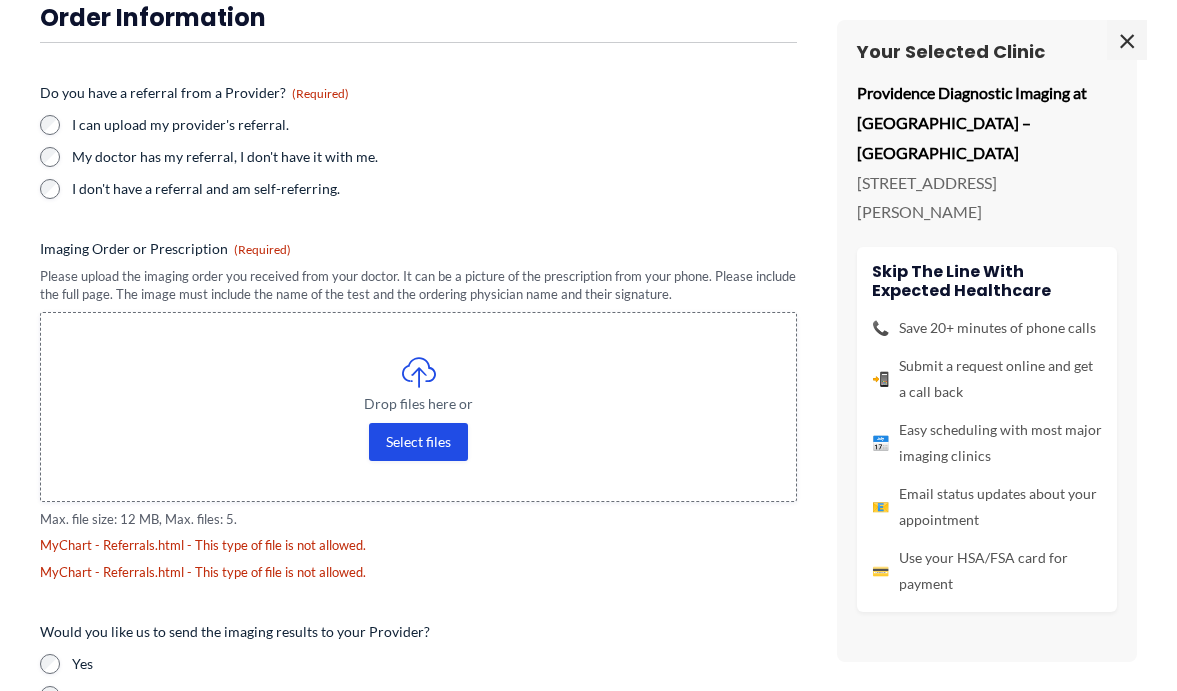 scroll, scrollTop: 189, scrollLeft: 0, axis: vertical 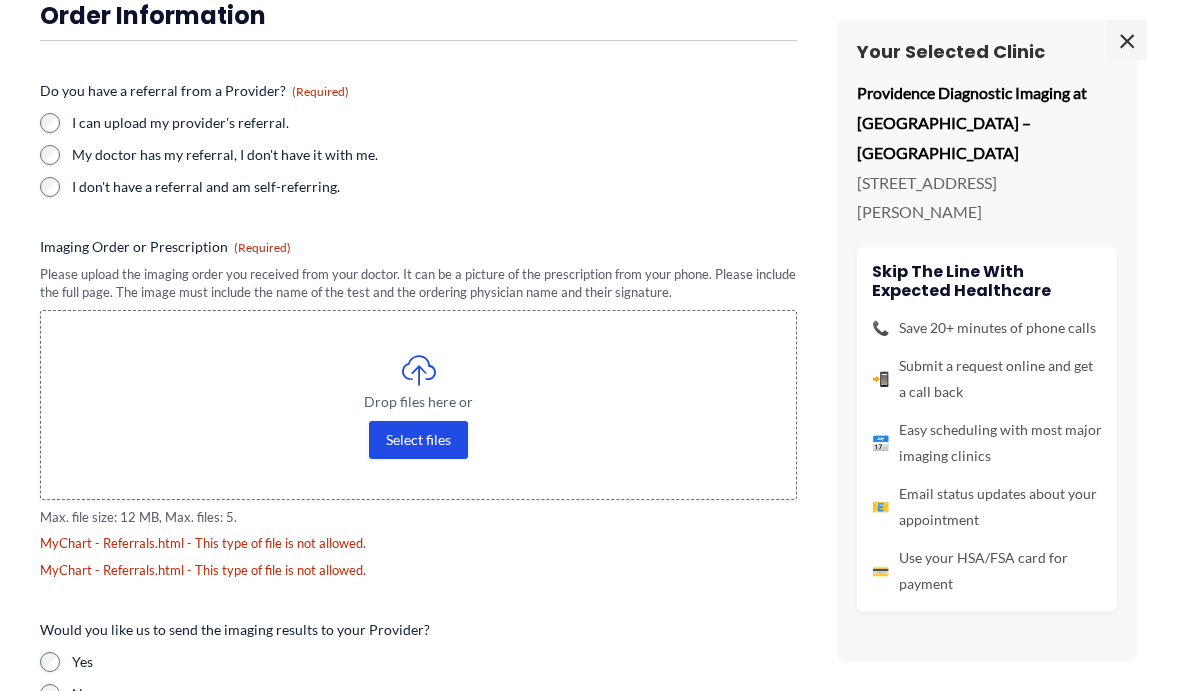 type on "**********" 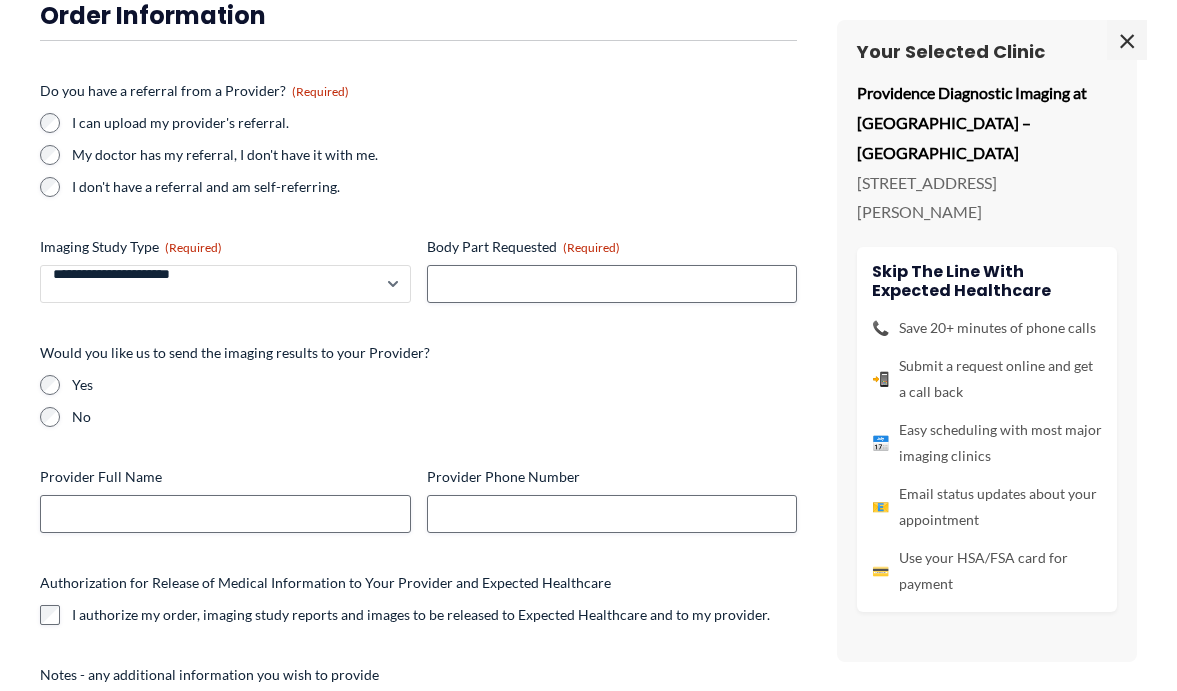 click on "**********" at bounding box center [225, 284] 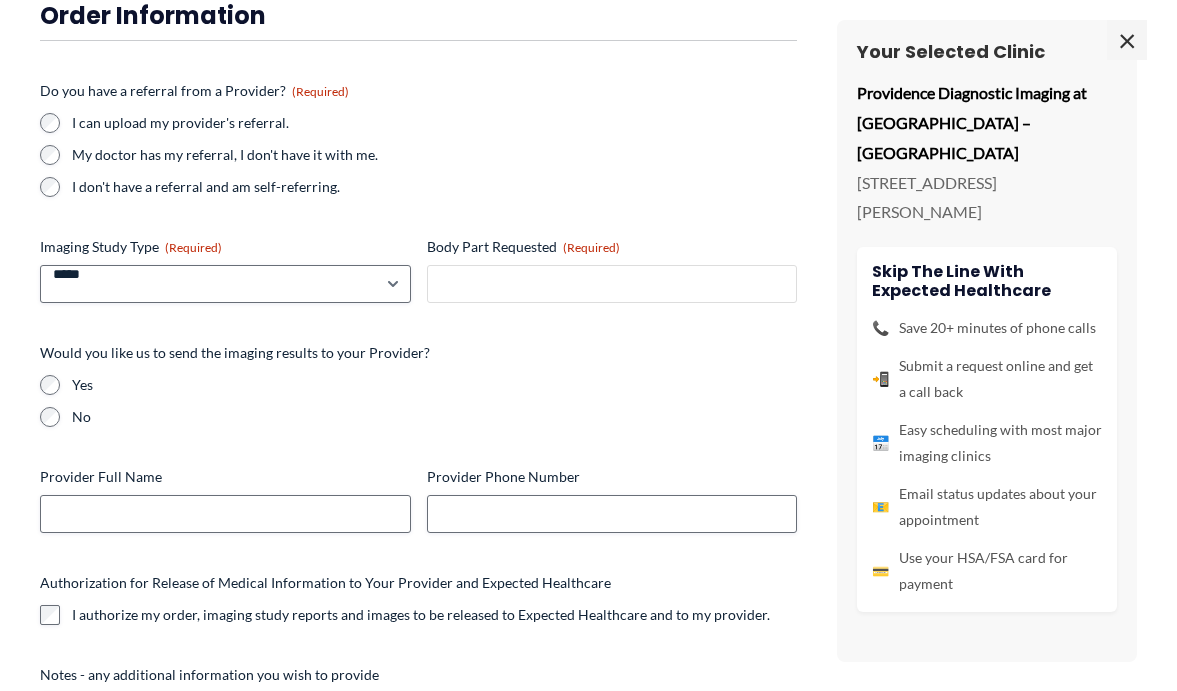 click on "Body Part Requested (Required)" at bounding box center [612, 284] 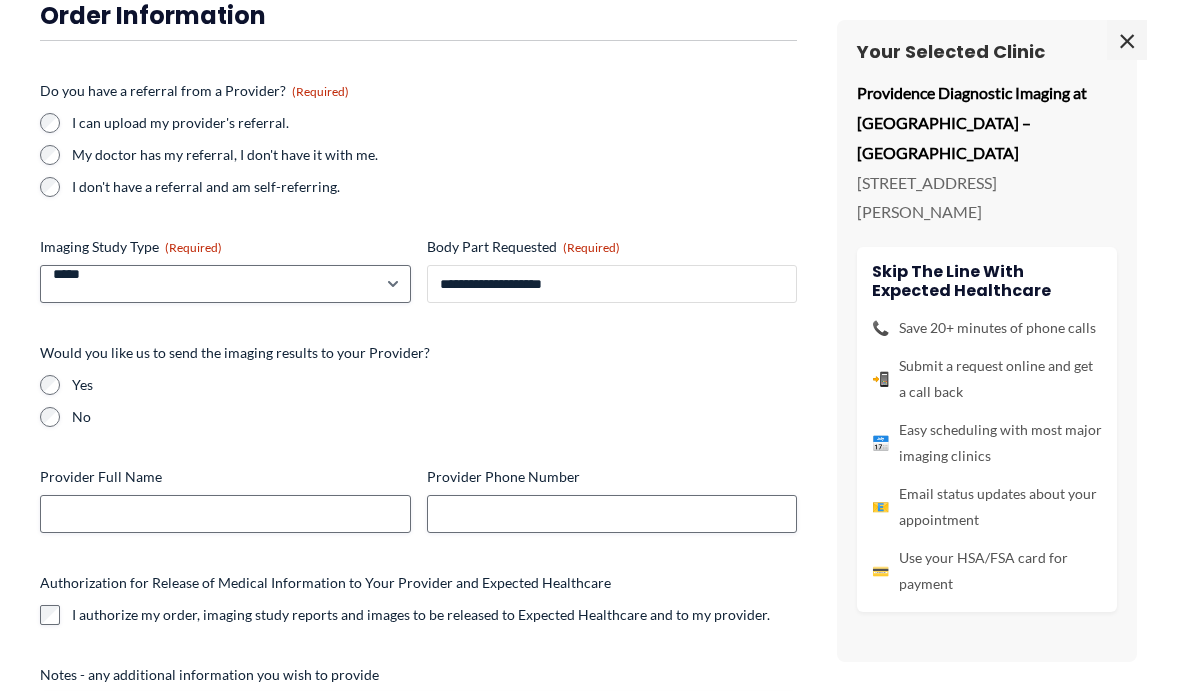type on "**********" 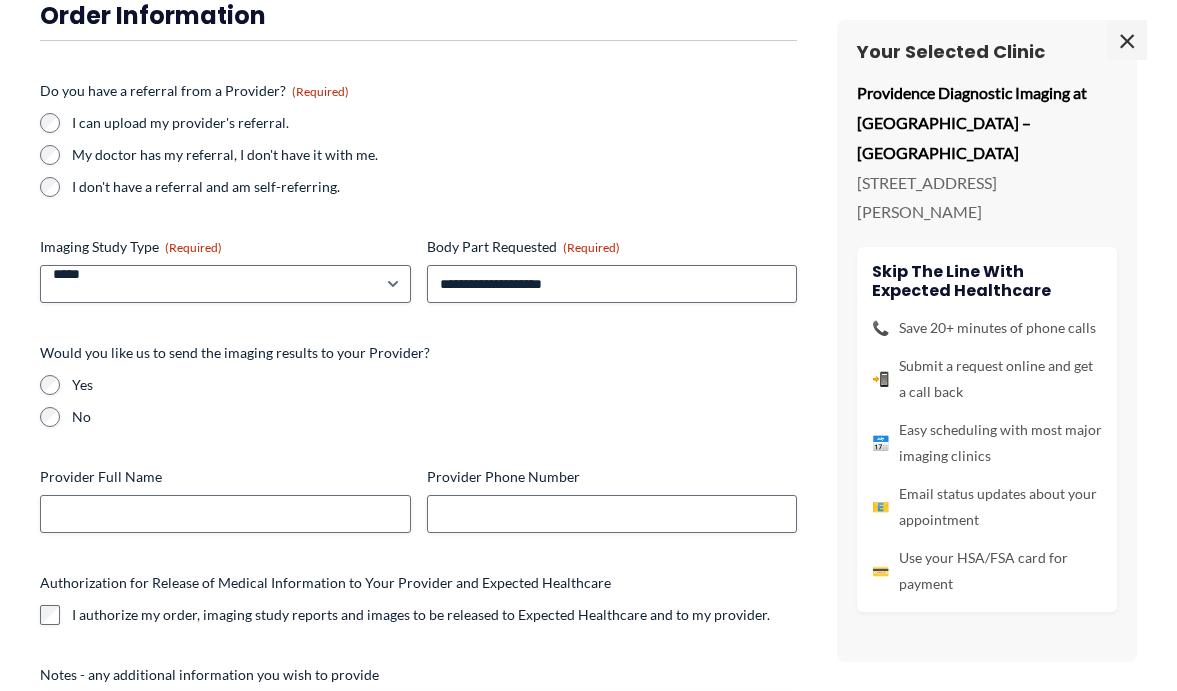 click on "No" at bounding box center (434, 417) 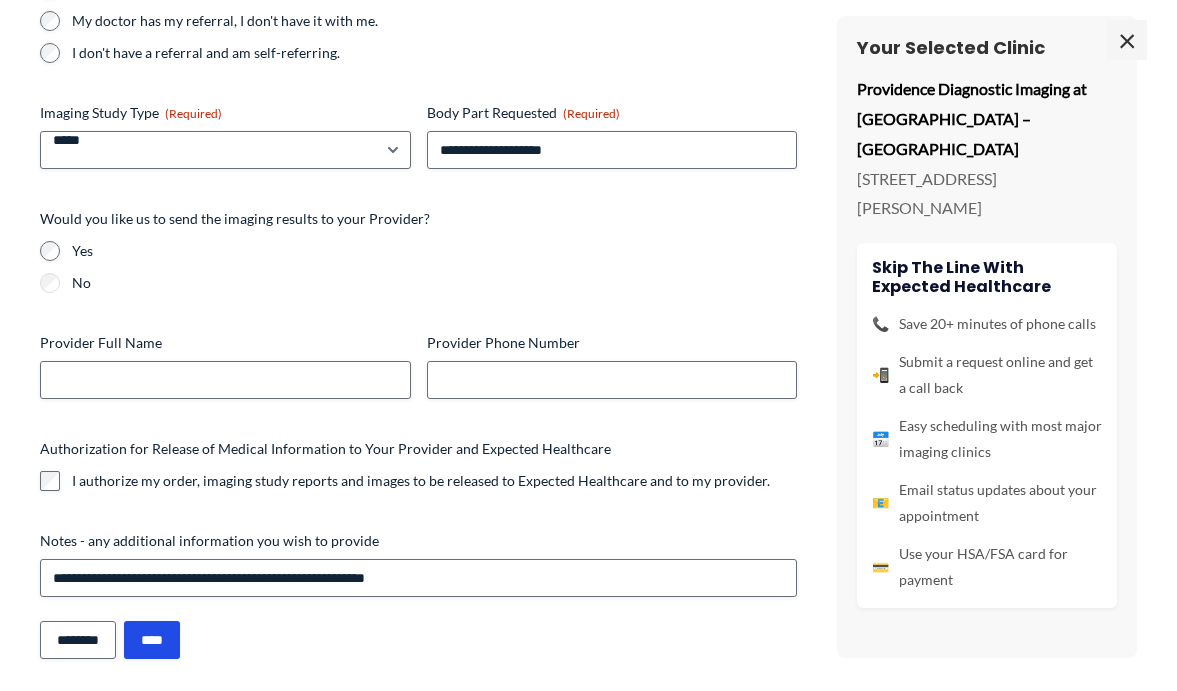 scroll, scrollTop: 326, scrollLeft: 0, axis: vertical 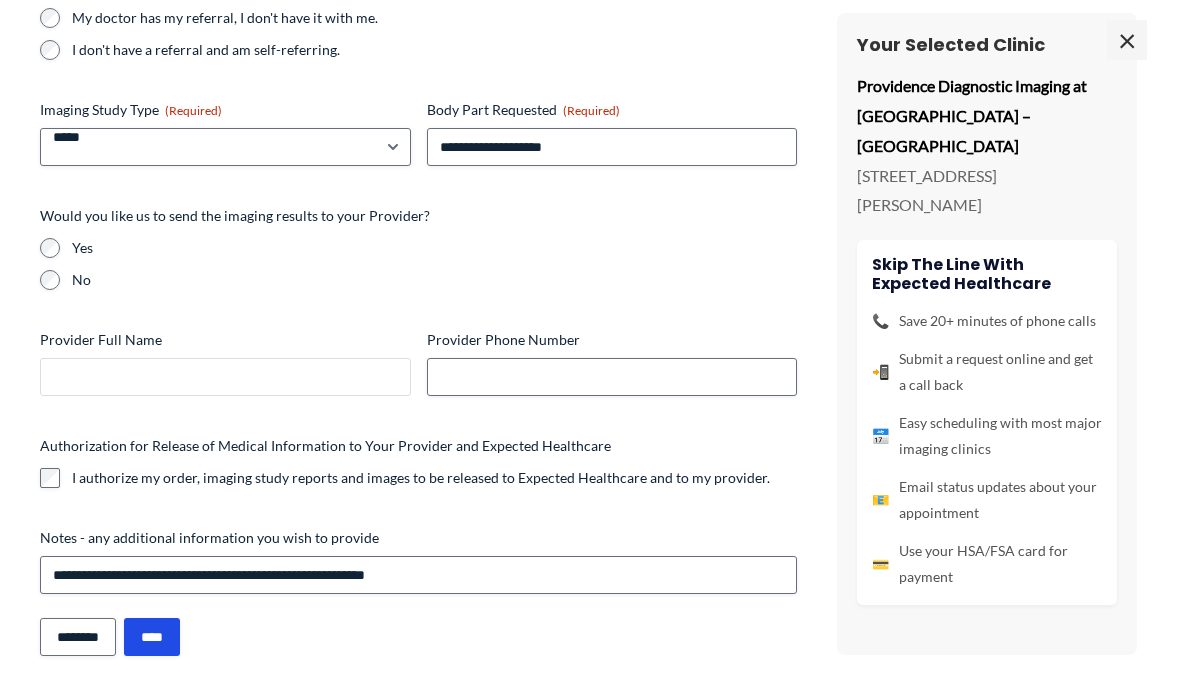 click on "Provider Full Name" at bounding box center (225, 377) 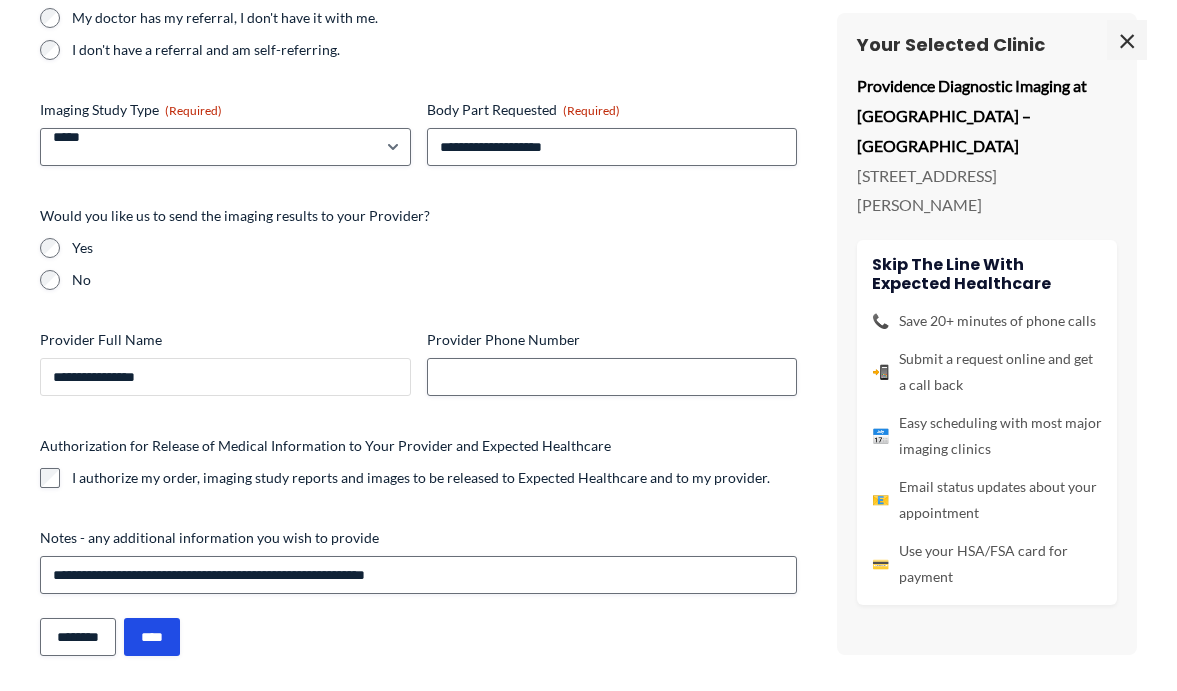 type on "**********" 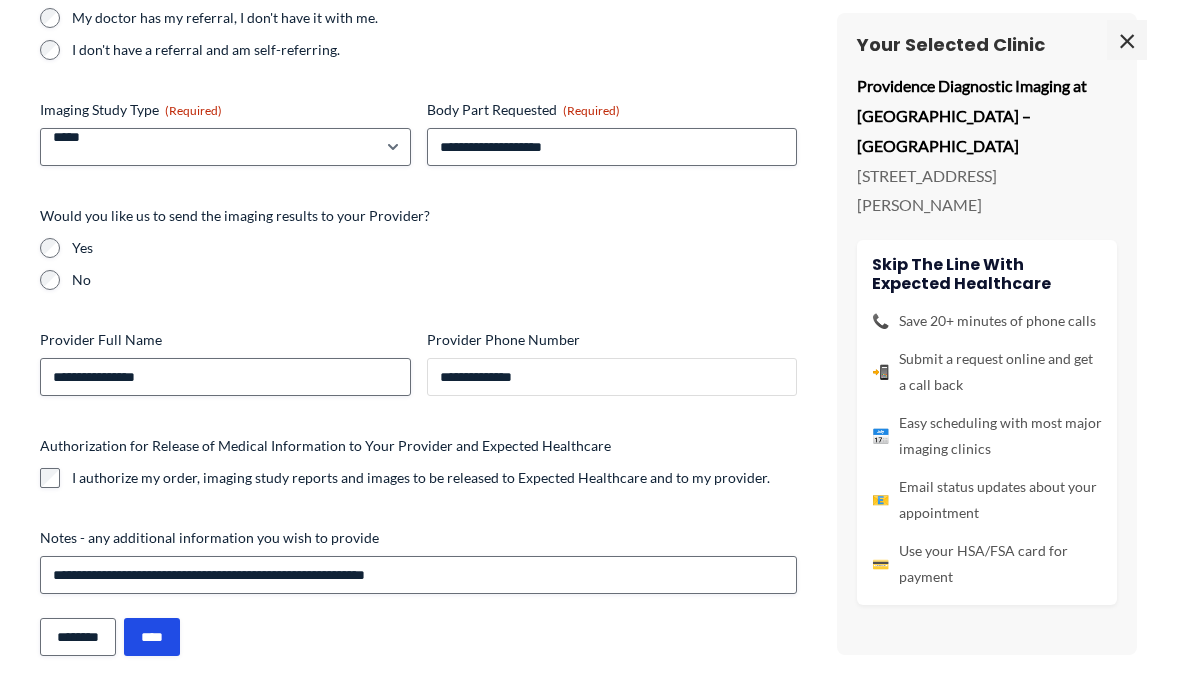 click on "**********" at bounding box center [612, 377] 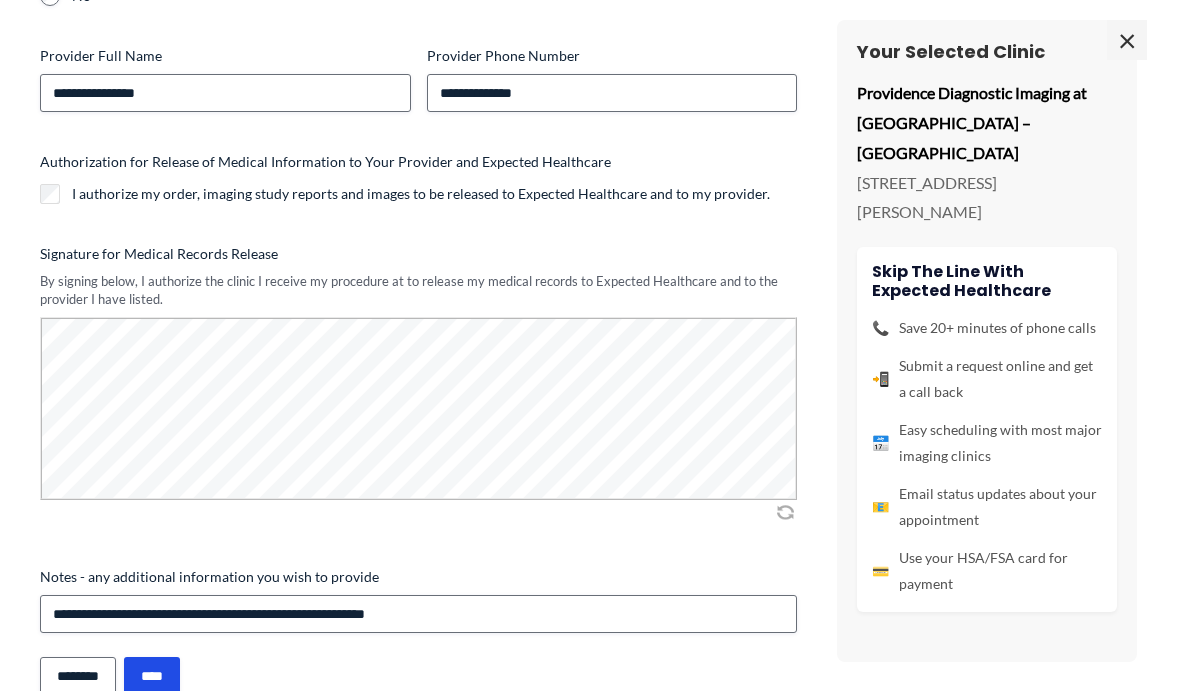 scroll, scrollTop: 654, scrollLeft: 0, axis: vertical 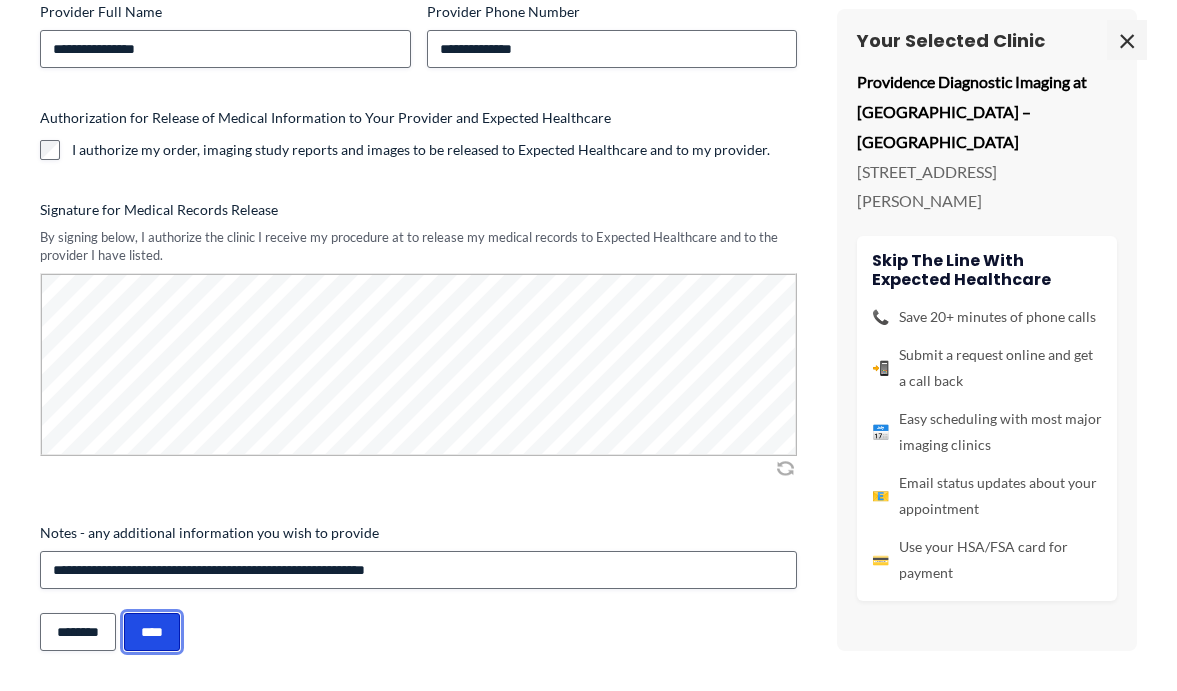 click on "****" at bounding box center (152, 632) 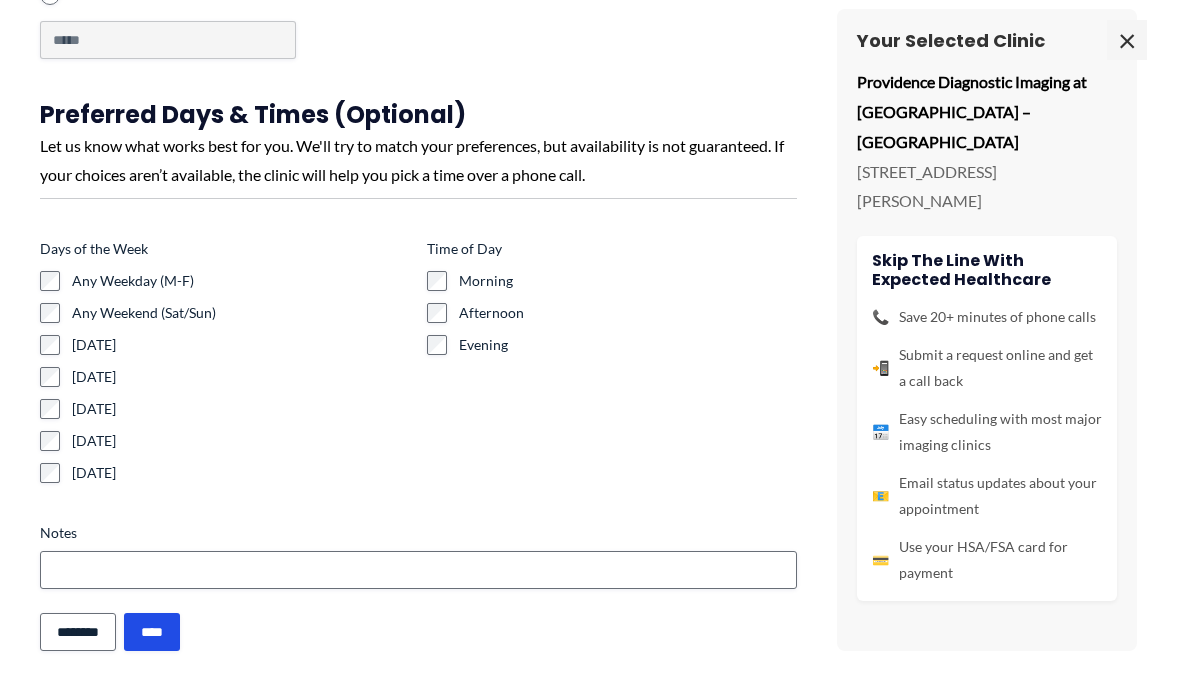 scroll, scrollTop: 247, scrollLeft: 0, axis: vertical 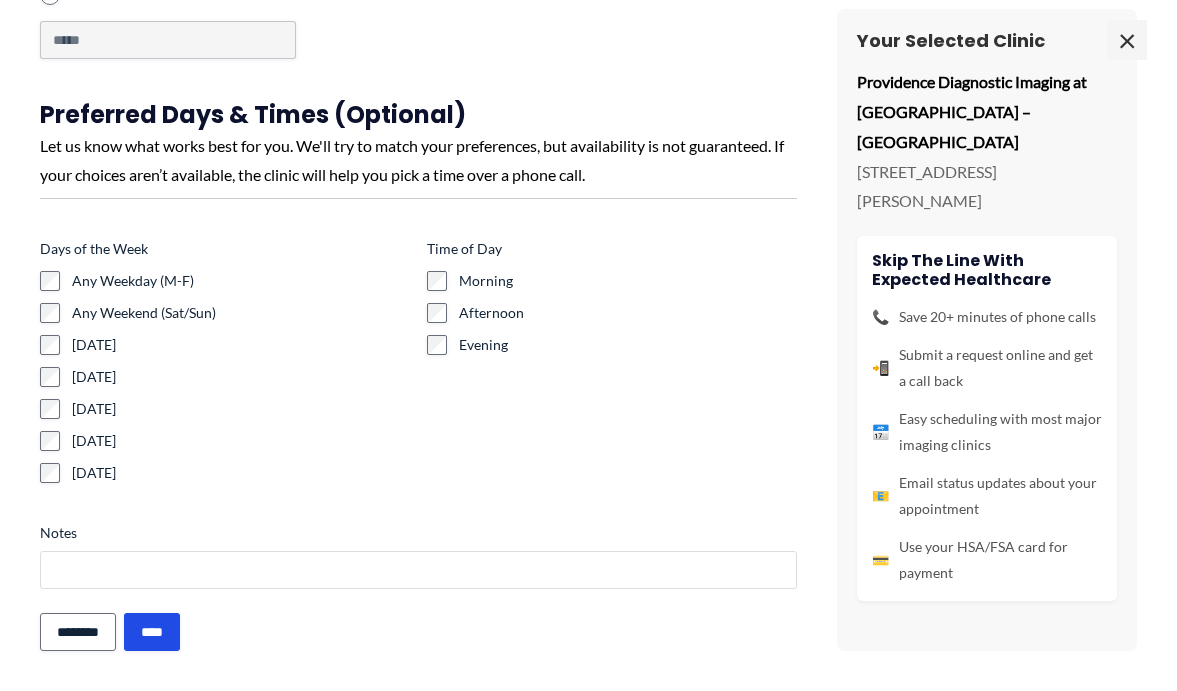 click on "Notes" at bounding box center [418, 570] 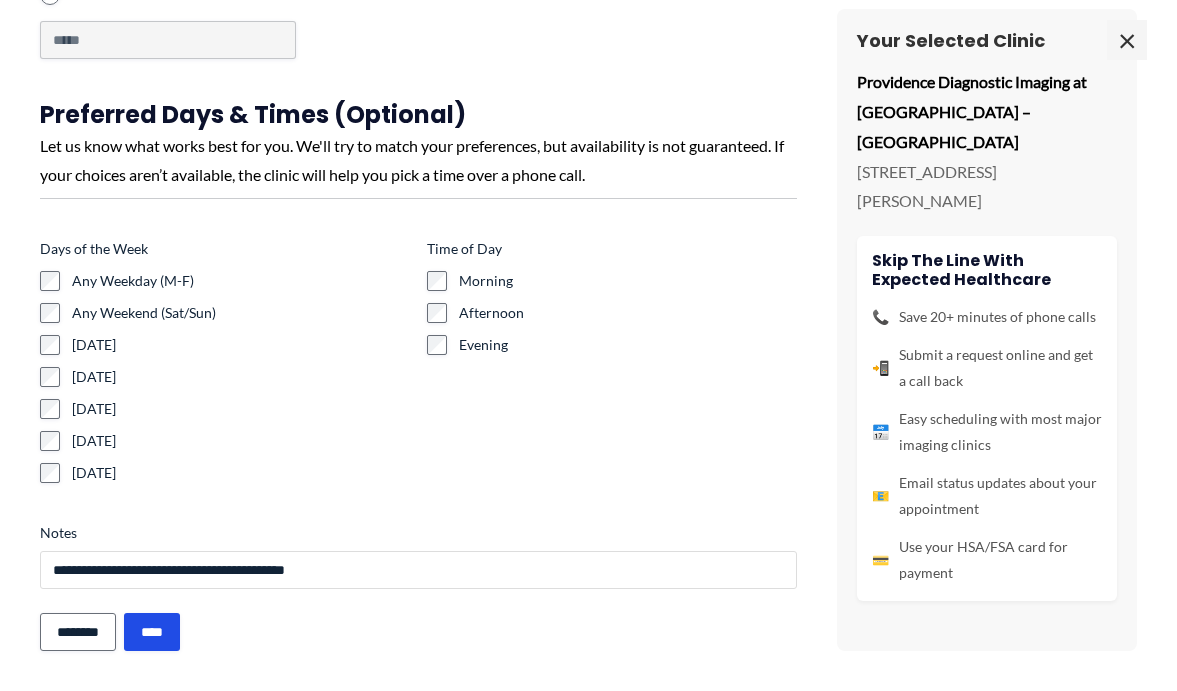 scroll, scrollTop: 348, scrollLeft: 0, axis: vertical 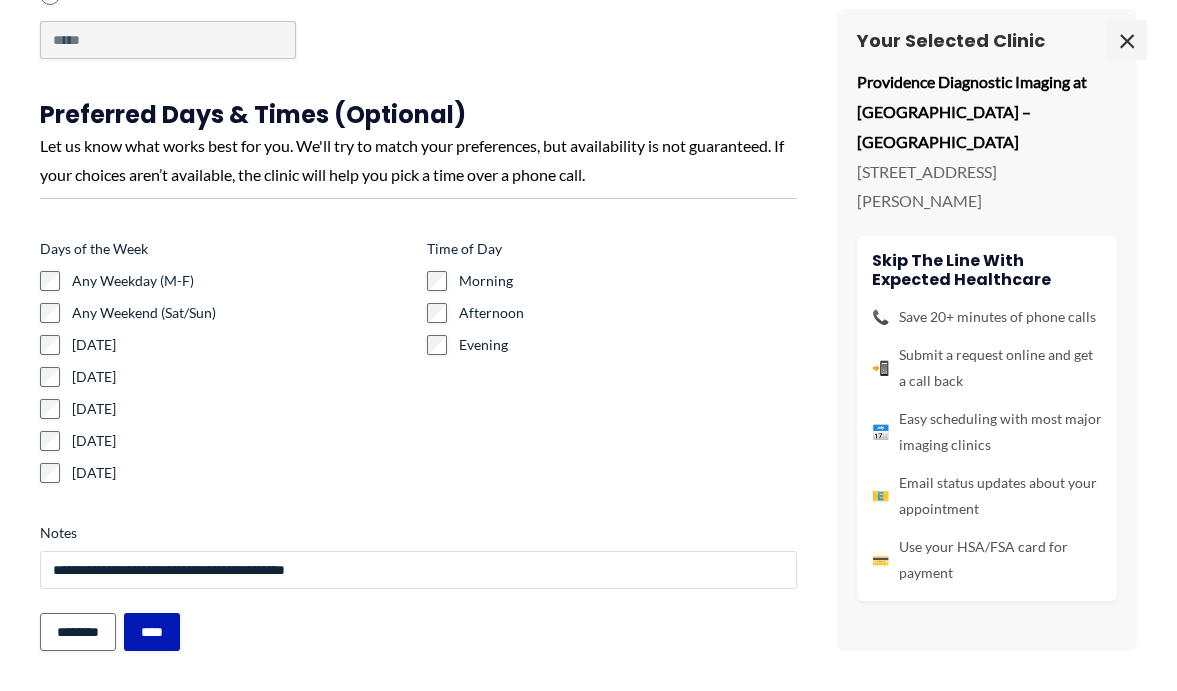 type on "**********" 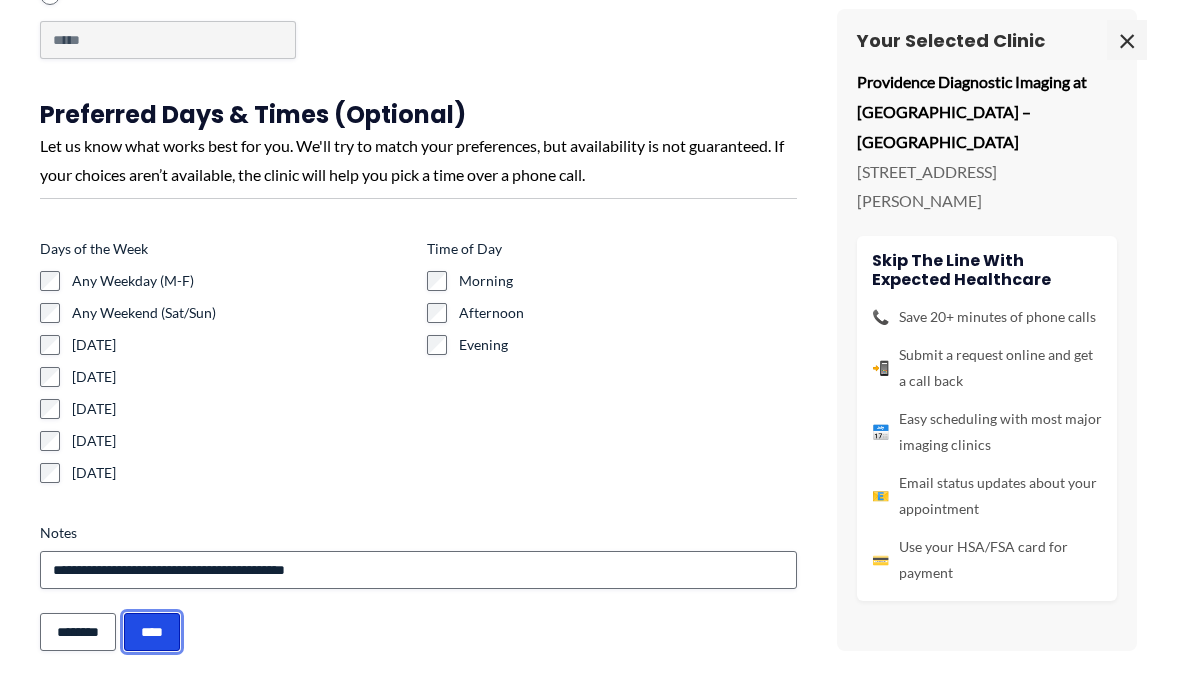 click on "****" at bounding box center [152, 632] 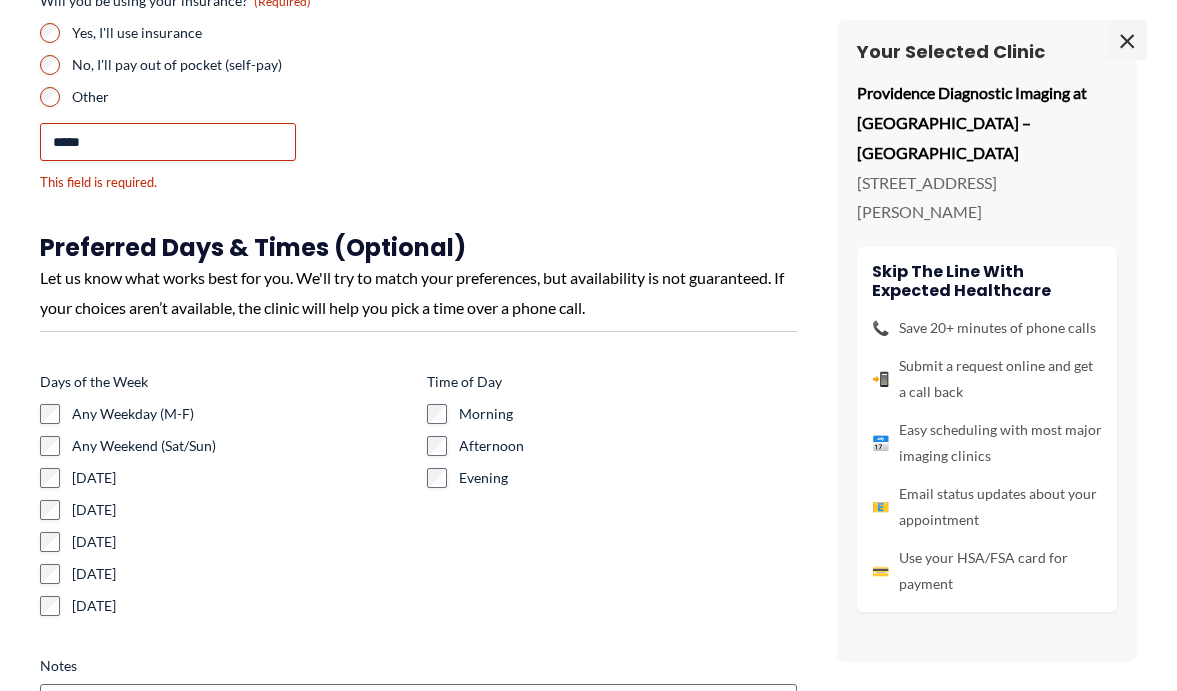 scroll, scrollTop: 308, scrollLeft: 0, axis: vertical 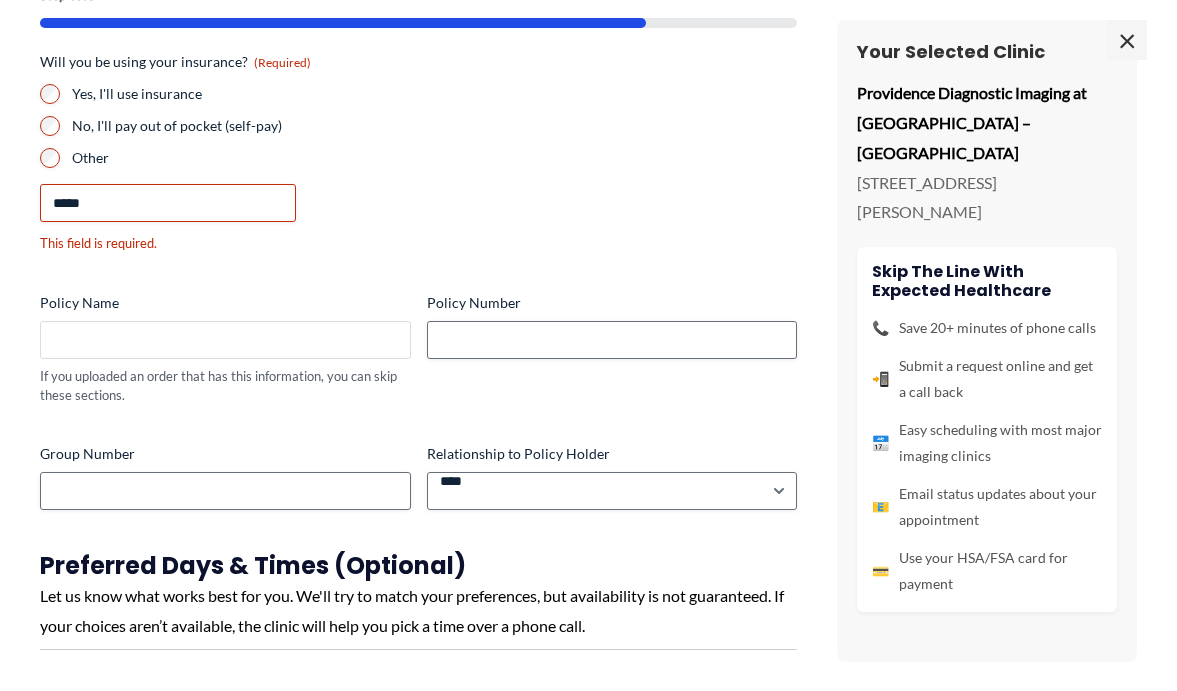 click on "Policy Name" at bounding box center [225, 340] 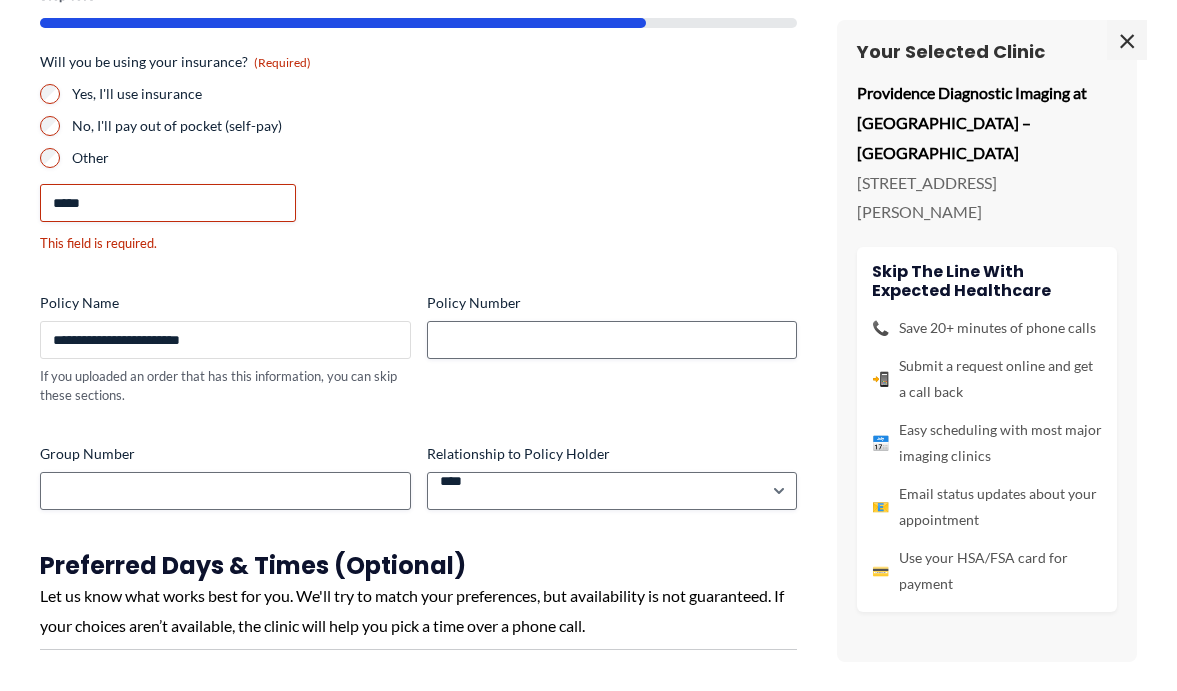type on "**********" 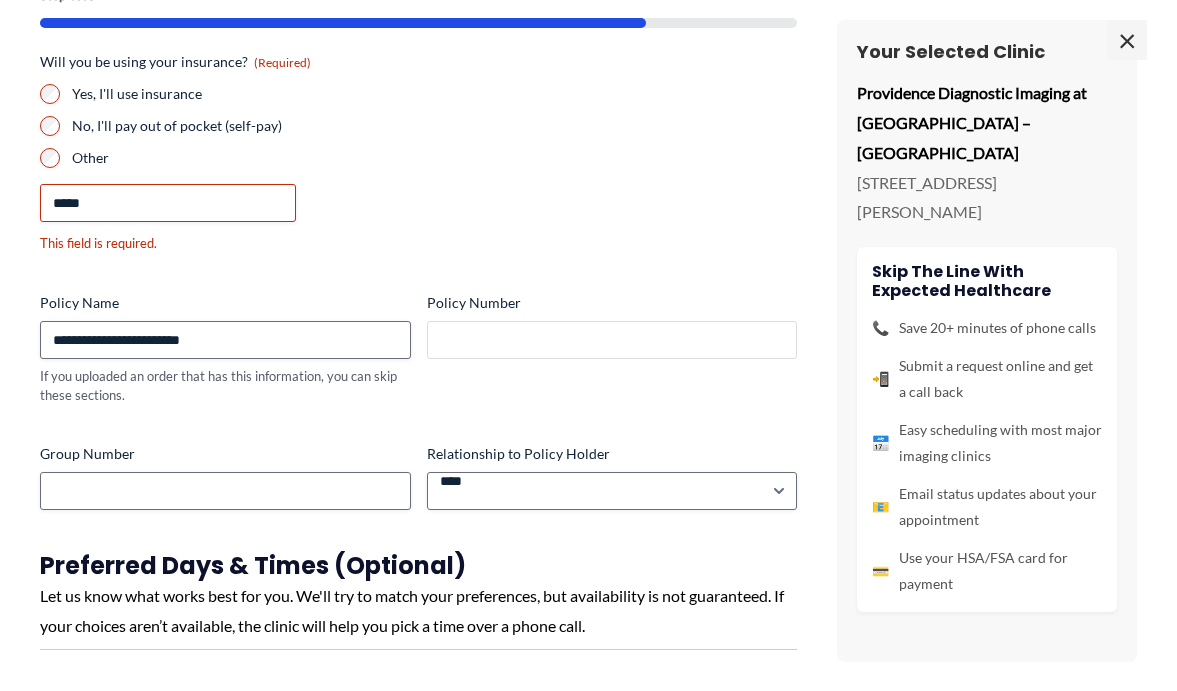 click on "Policy Number" at bounding box center [612, 340] 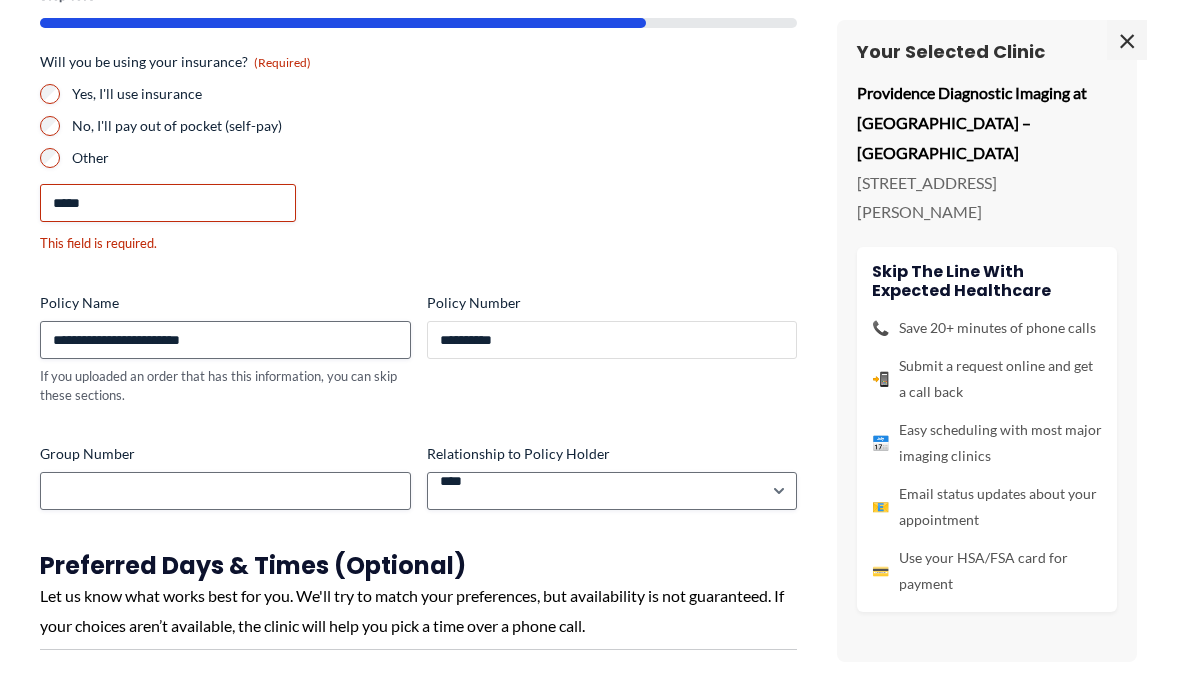 type on "**********" 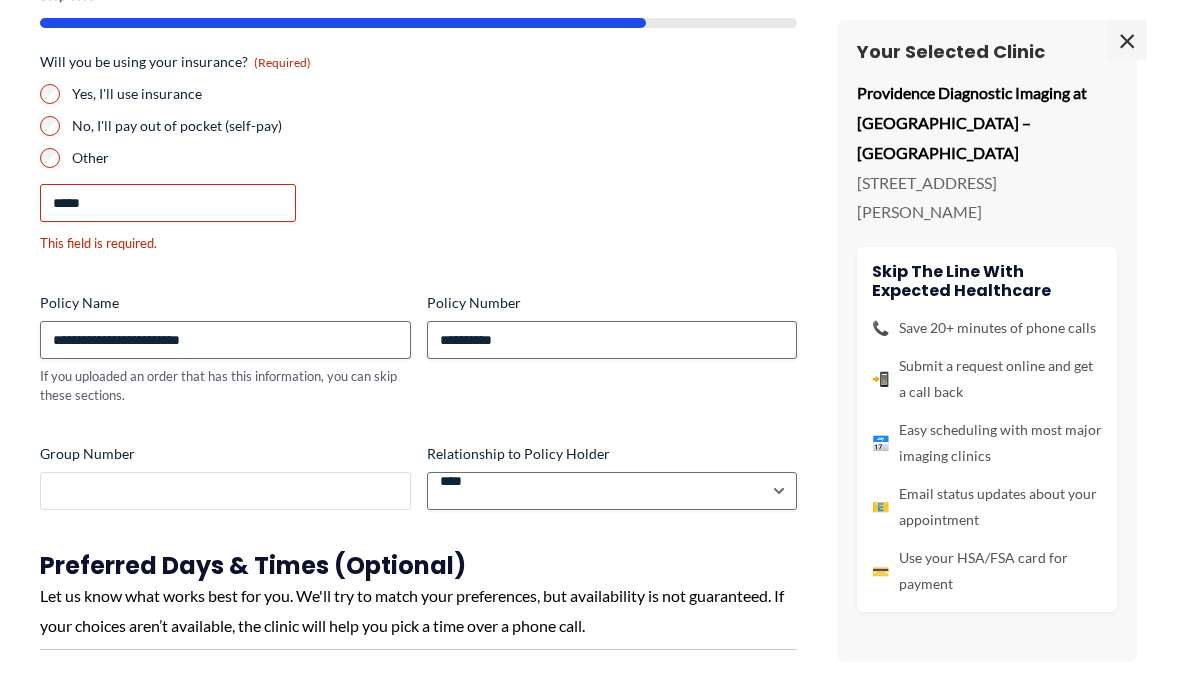click on "Group Number" at bounding box center [225, 491] 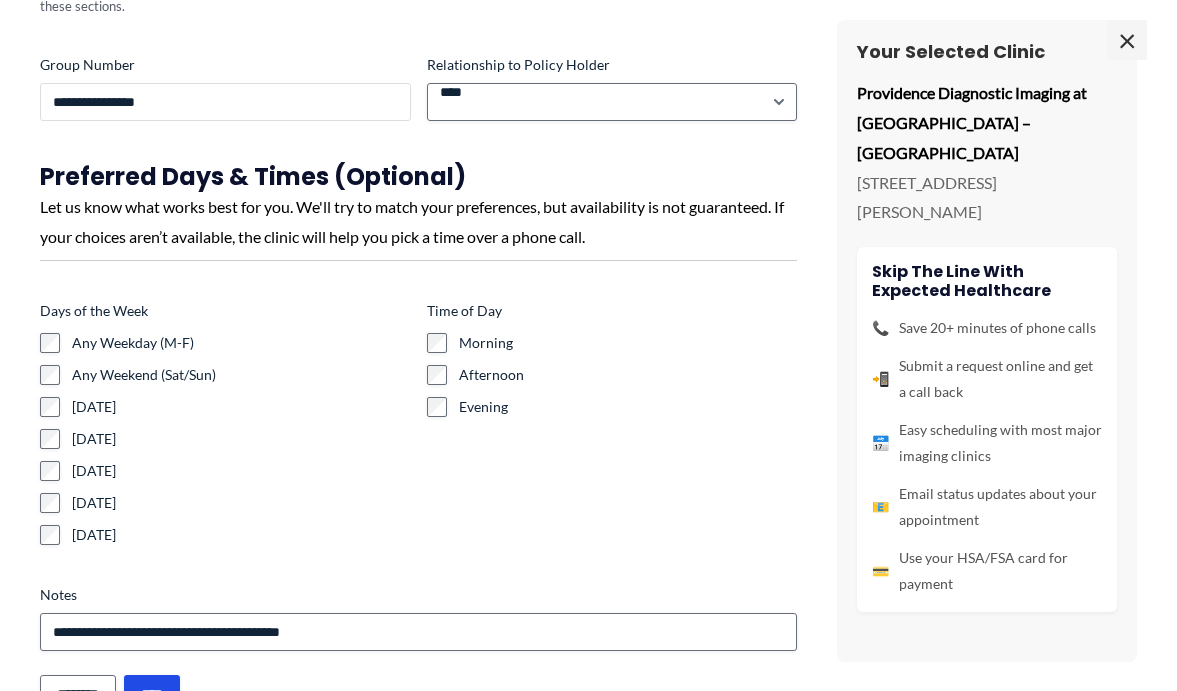 scroll, scrollTop: 690, scrollLeft: 0, axis: vertical 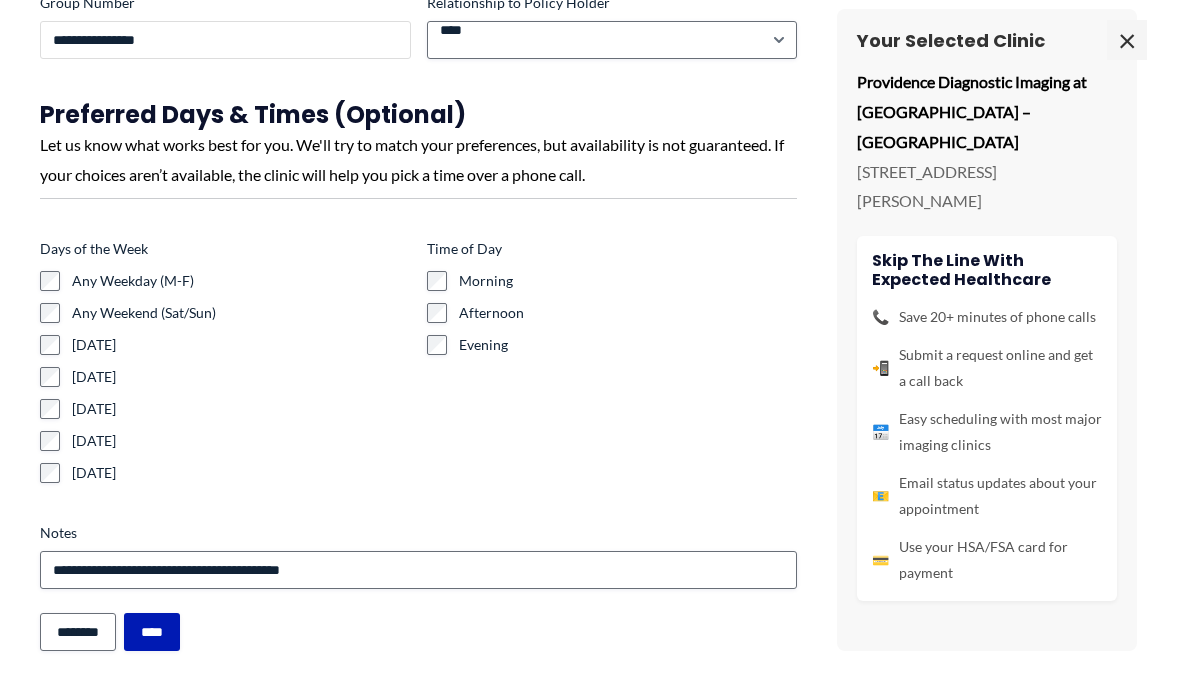 type on "**********" 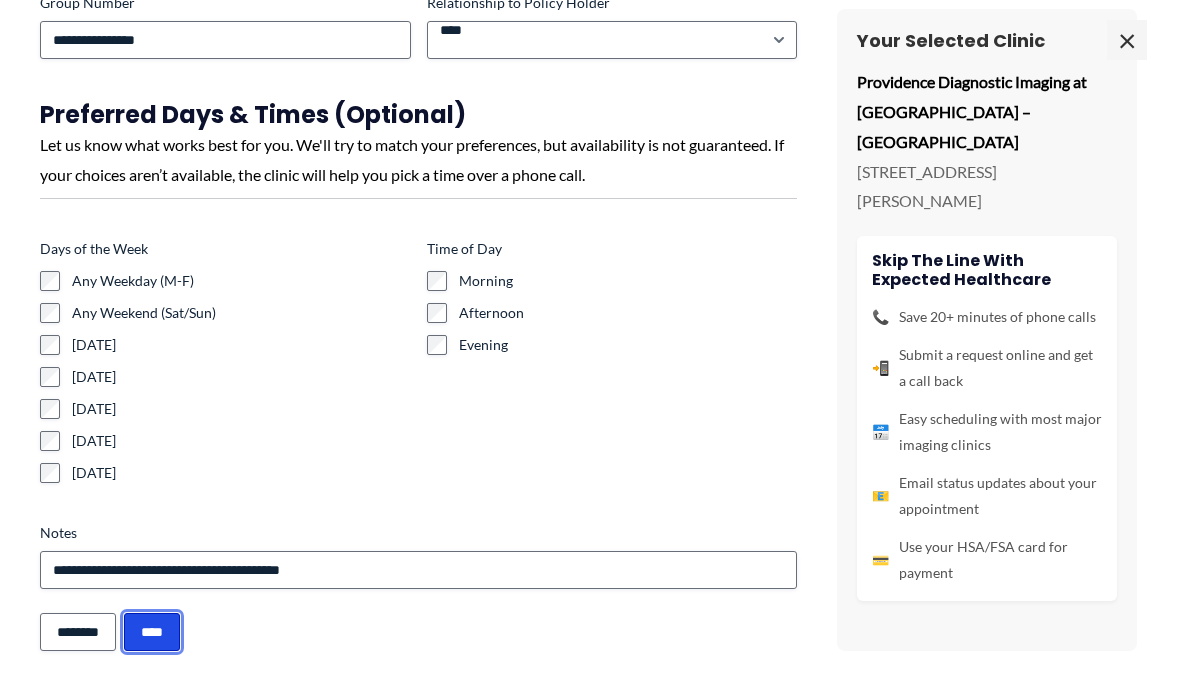 click on "****" at bounding box center (152, 632) 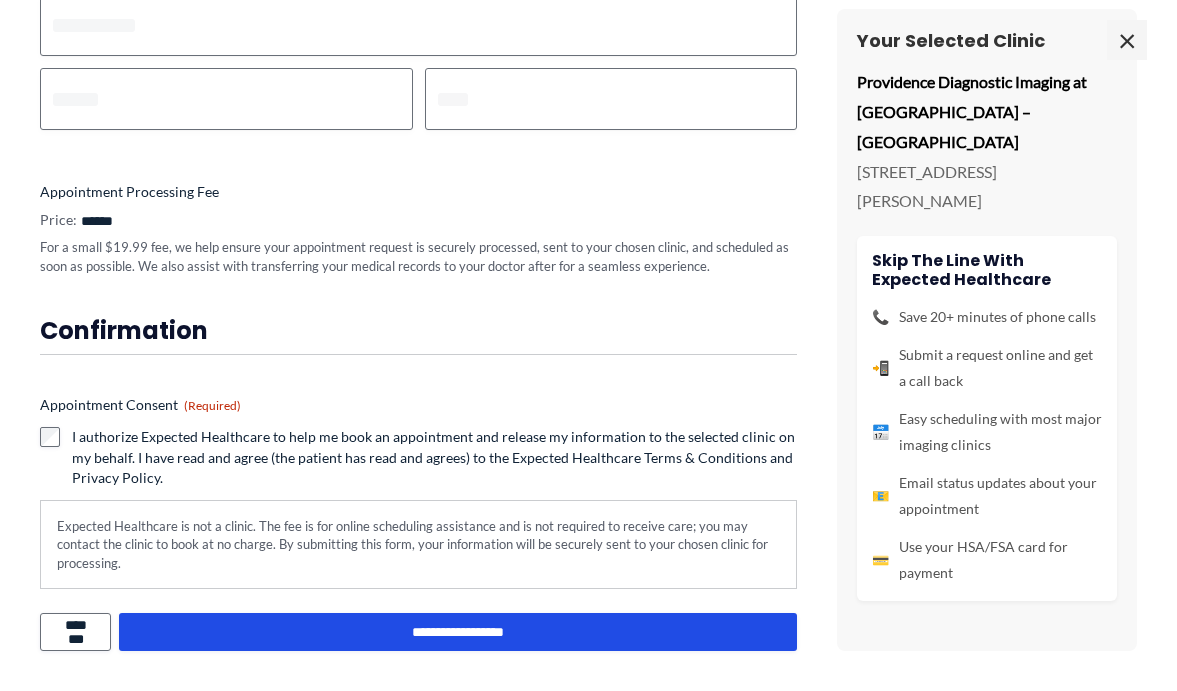 scroll, scrollTop: 109, scrollLeft: 0, axis: vertical 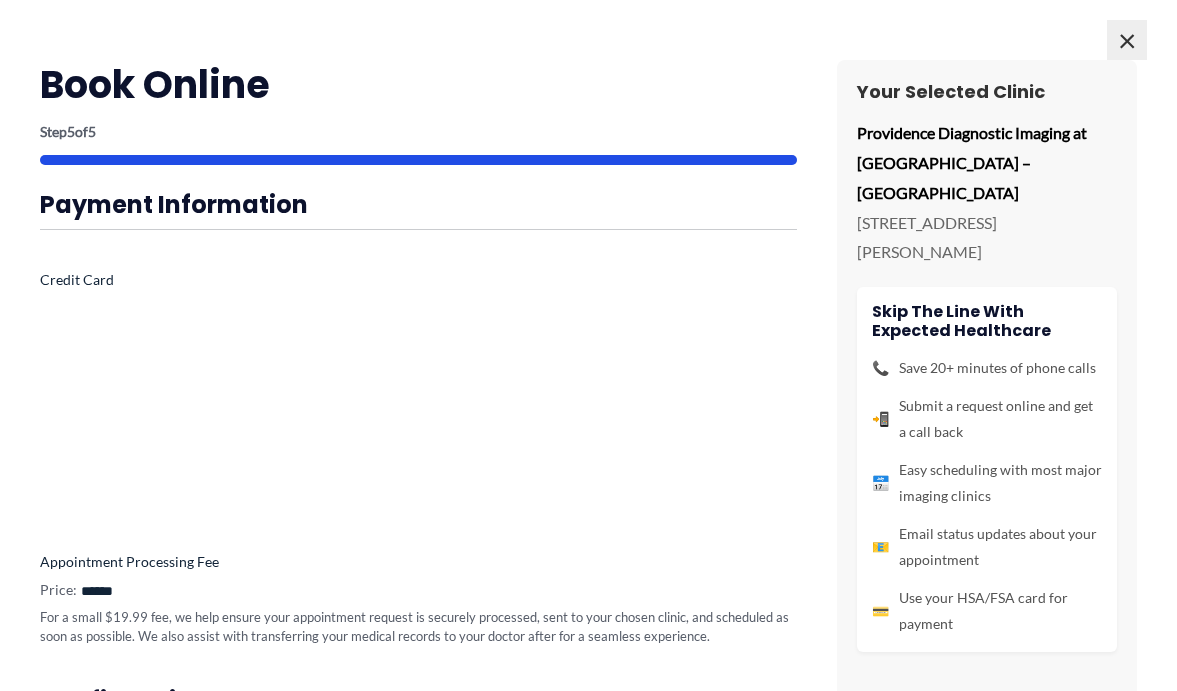 click on "×" at bounding box center [1127, 40] 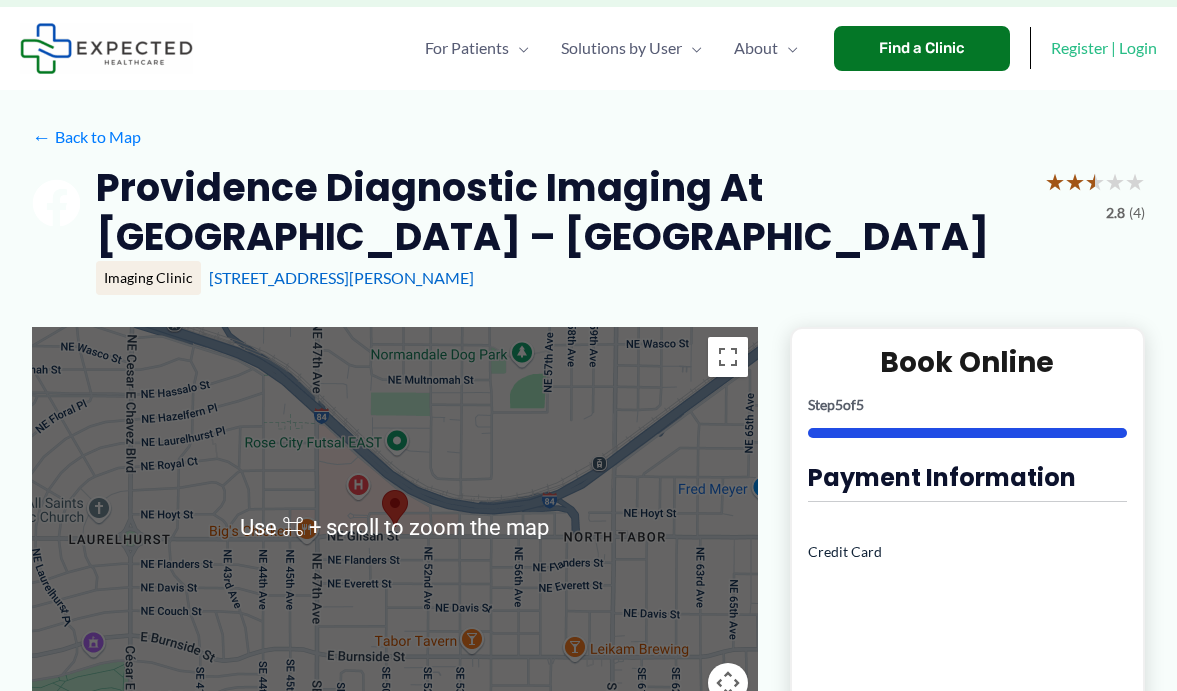 scroll, scrollTop: 0, scrollLeft: 0, axis: both 